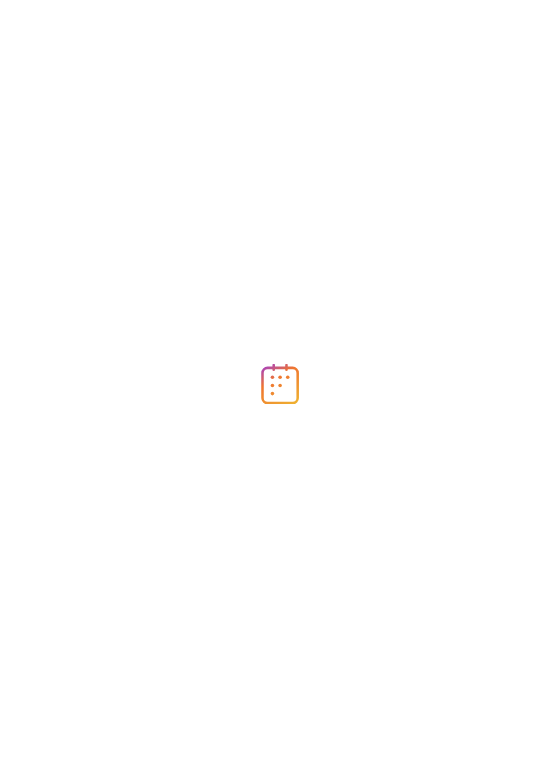 scroll, scrollTop: 0, scrollLeft: 0, axis: both 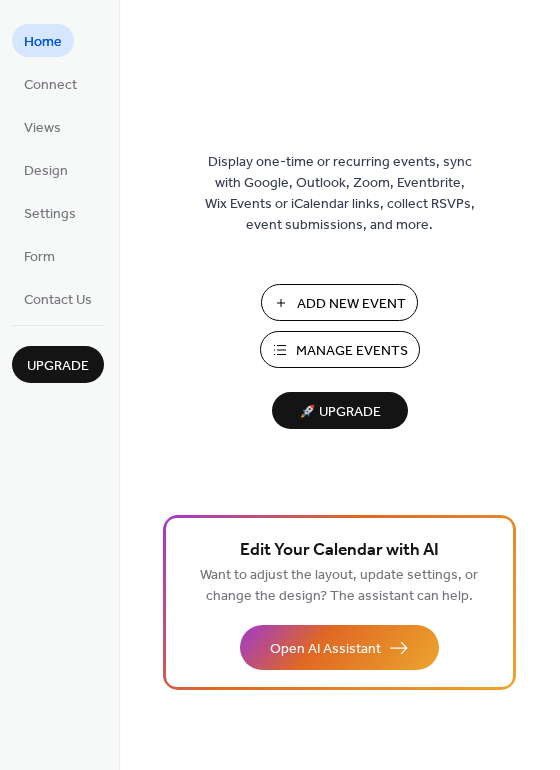 click on "Add New Event" at bounding box center (351, 304) 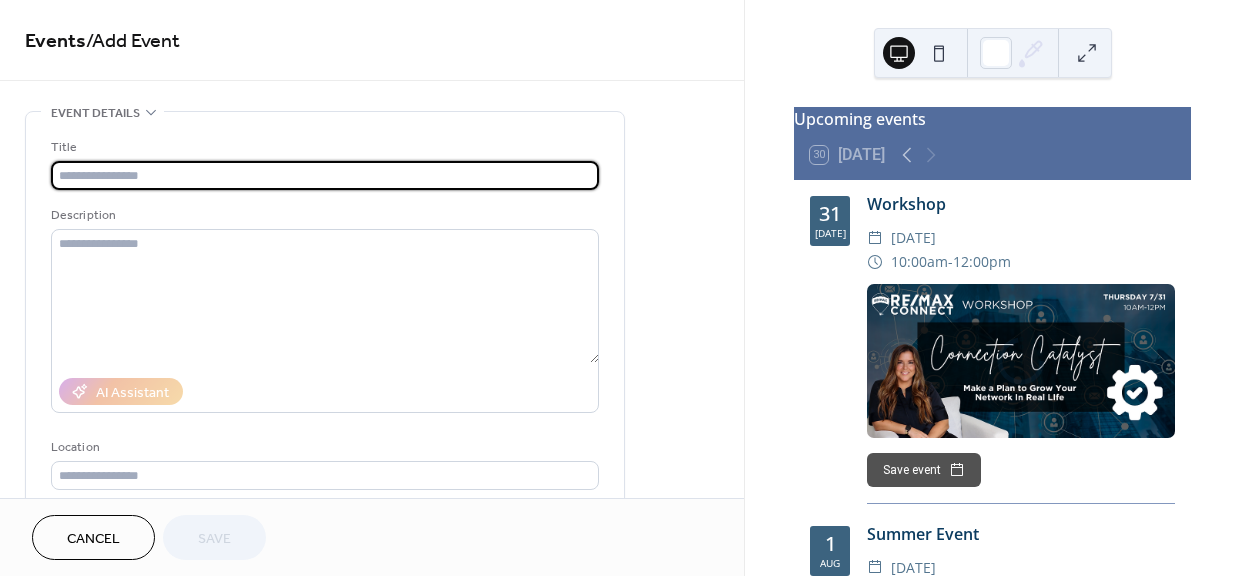 scroll, scrollTop: 0, scrollLeft: 0, axis: both 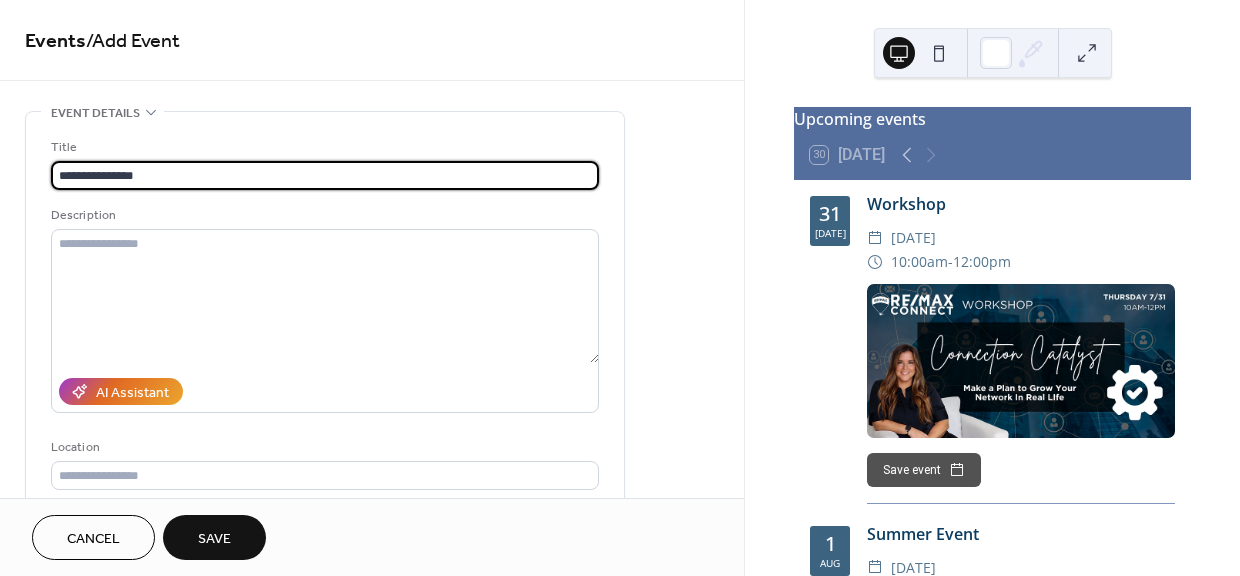 type on "**********" 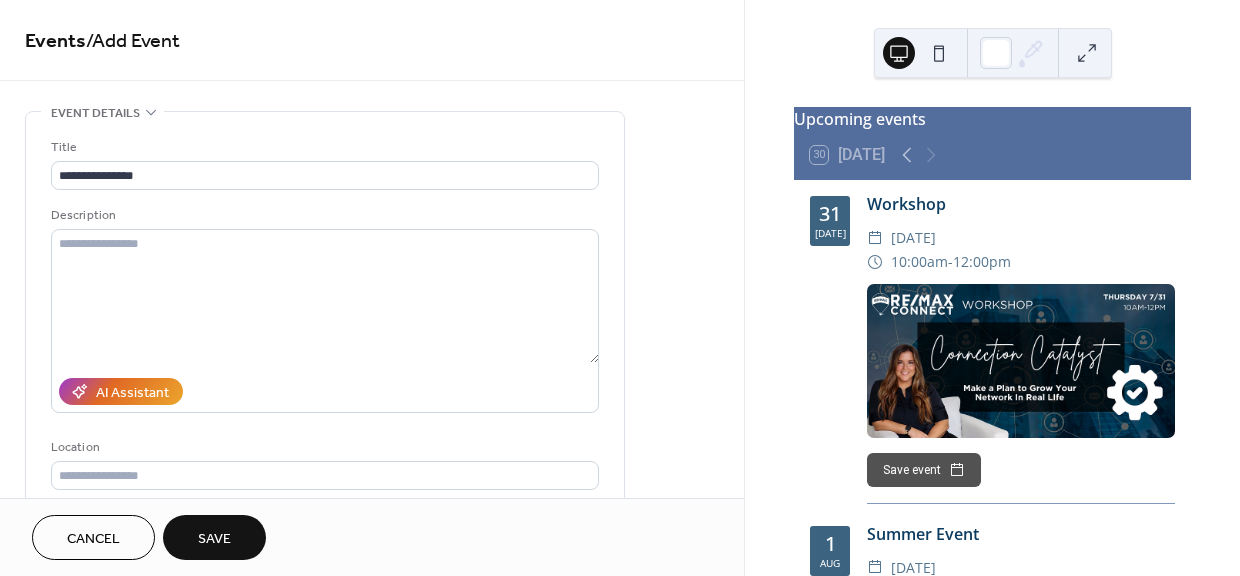 click on "**********" at bounding box center [372, 798] 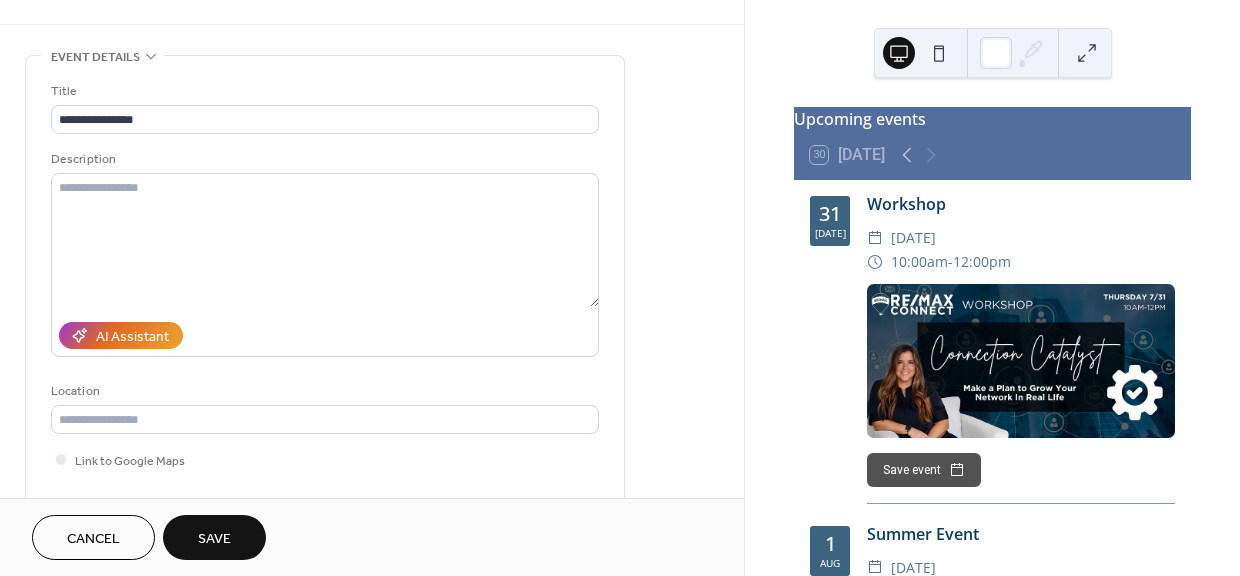 scroll, scrollTop: 64, scrollLeft: 0, axis: vertical 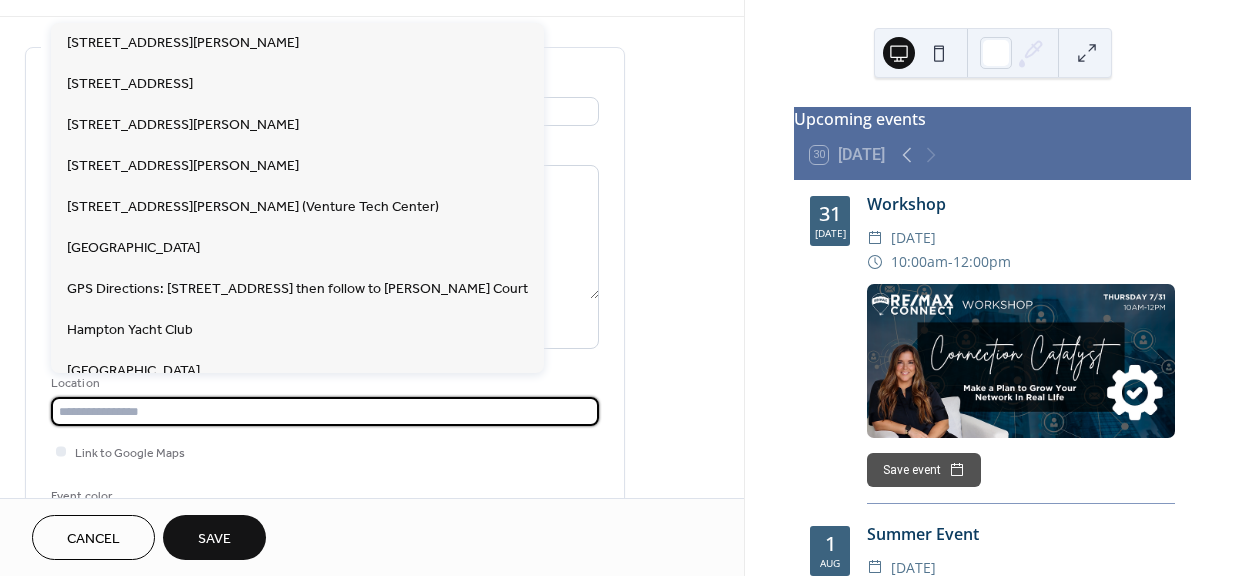 click at bounding box center (325, 411) 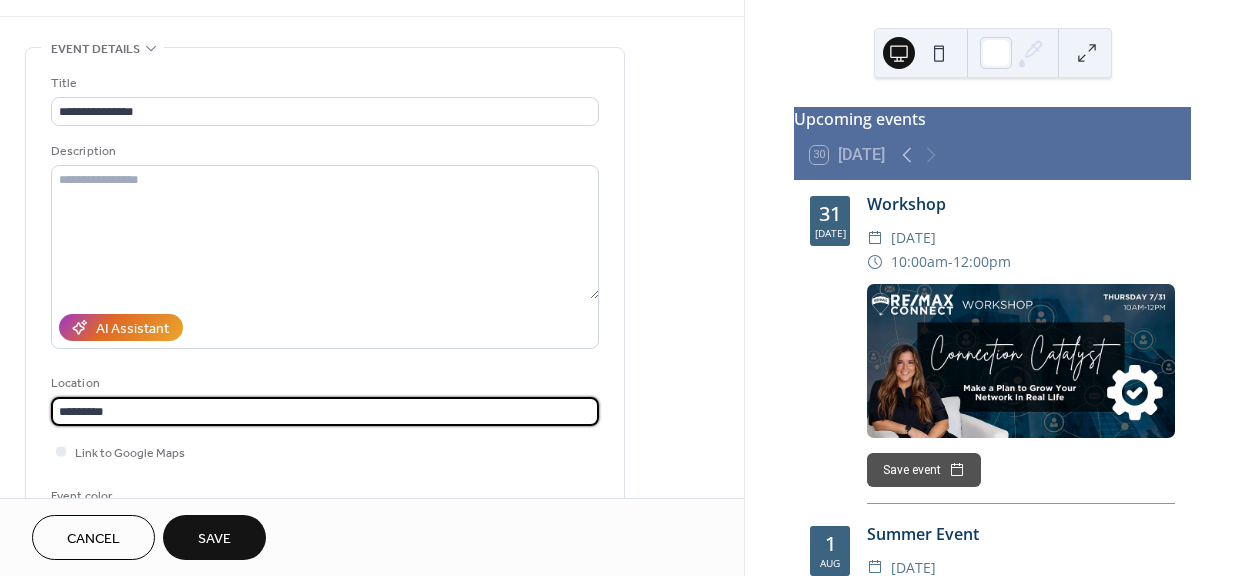 type on "*********" 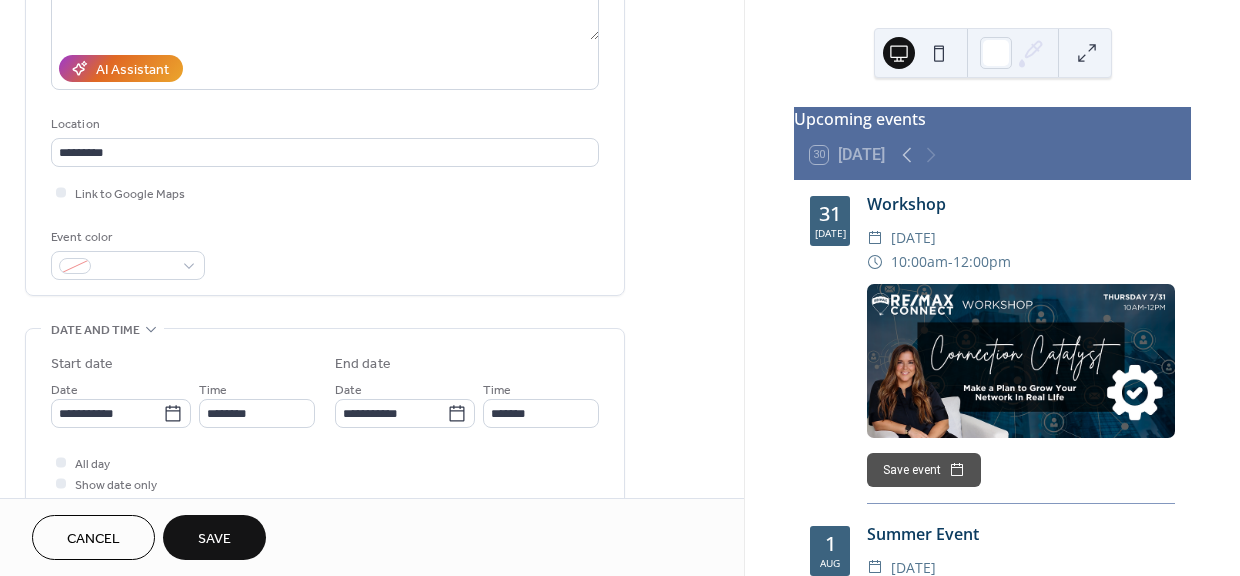 scroll, scrollTop: 340, scrollLeft: 0, axis: vertical 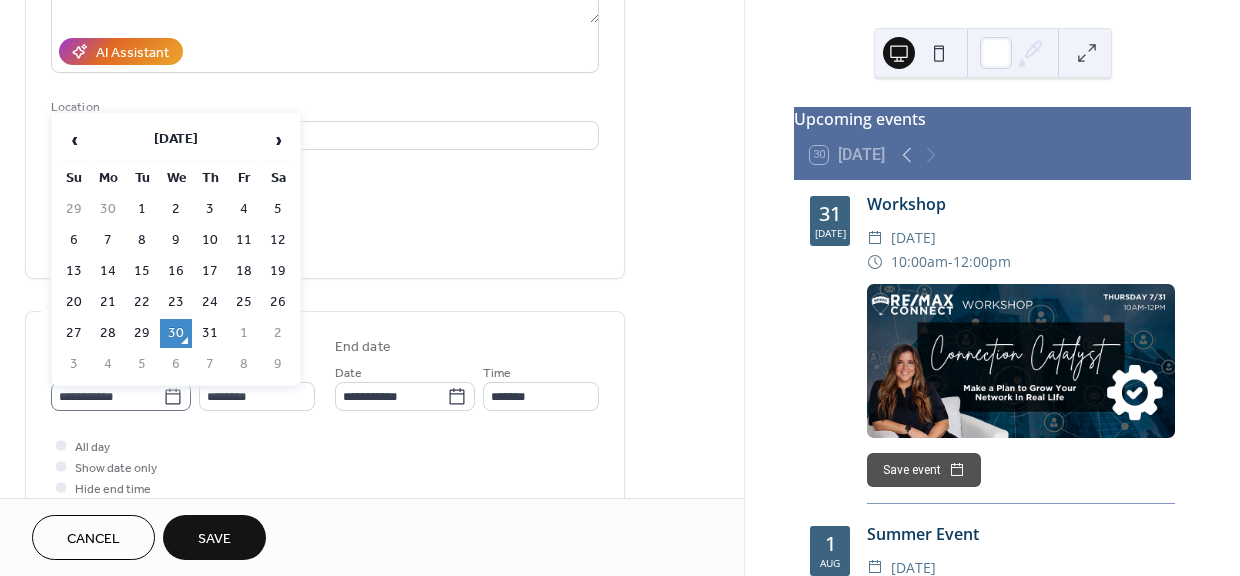 click 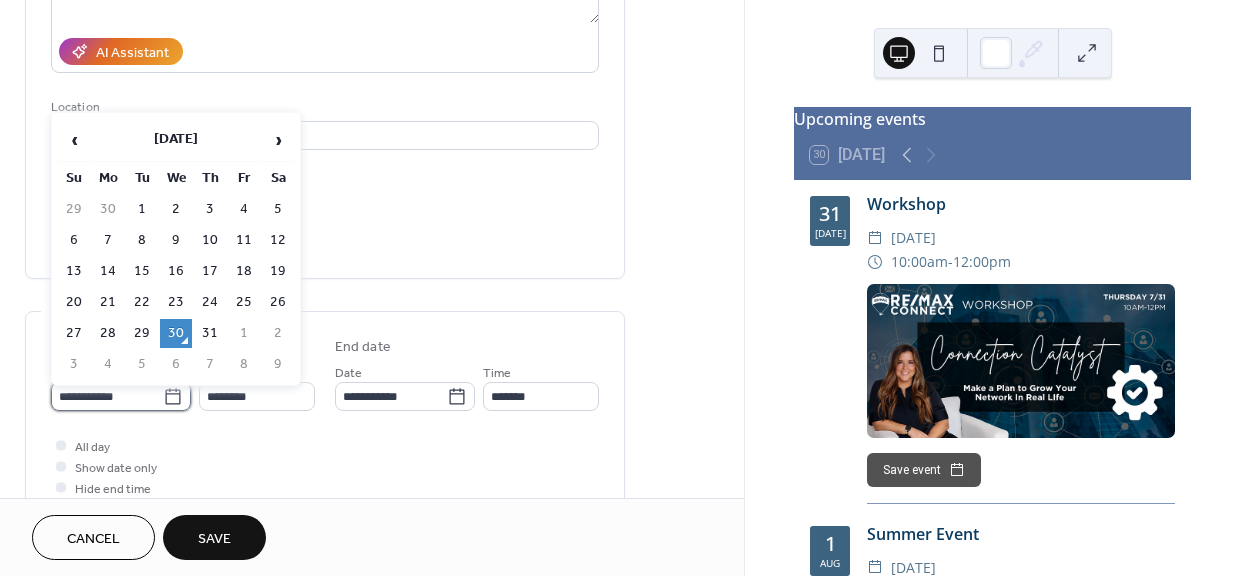 click on "**********" at bounding box center [107, 396] 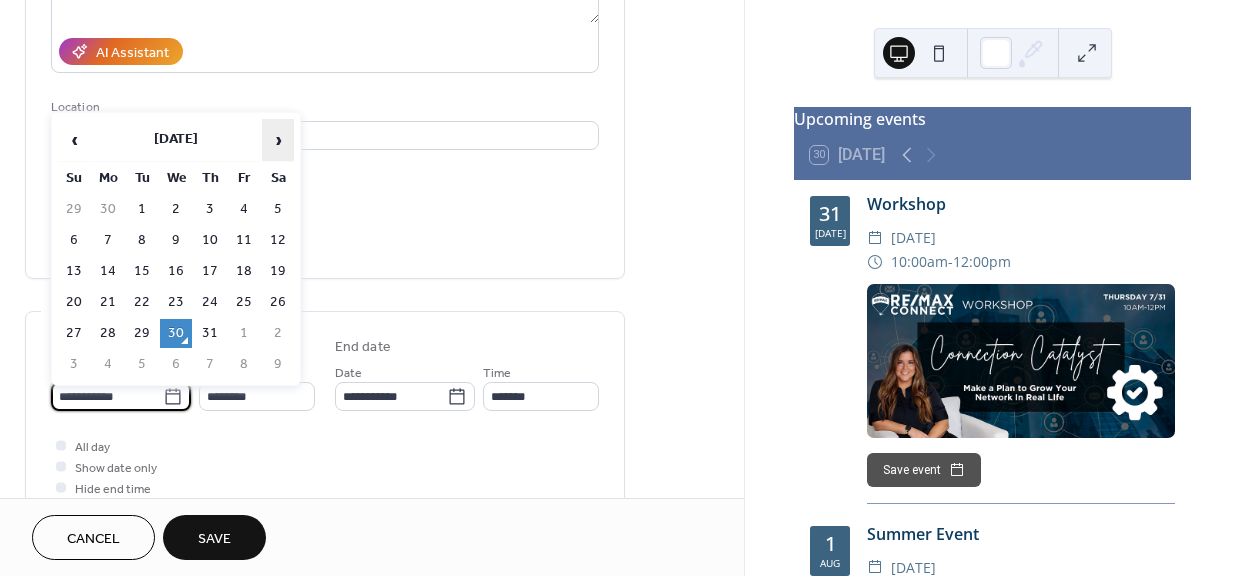 click on "›" at bounding box center (278, 140) 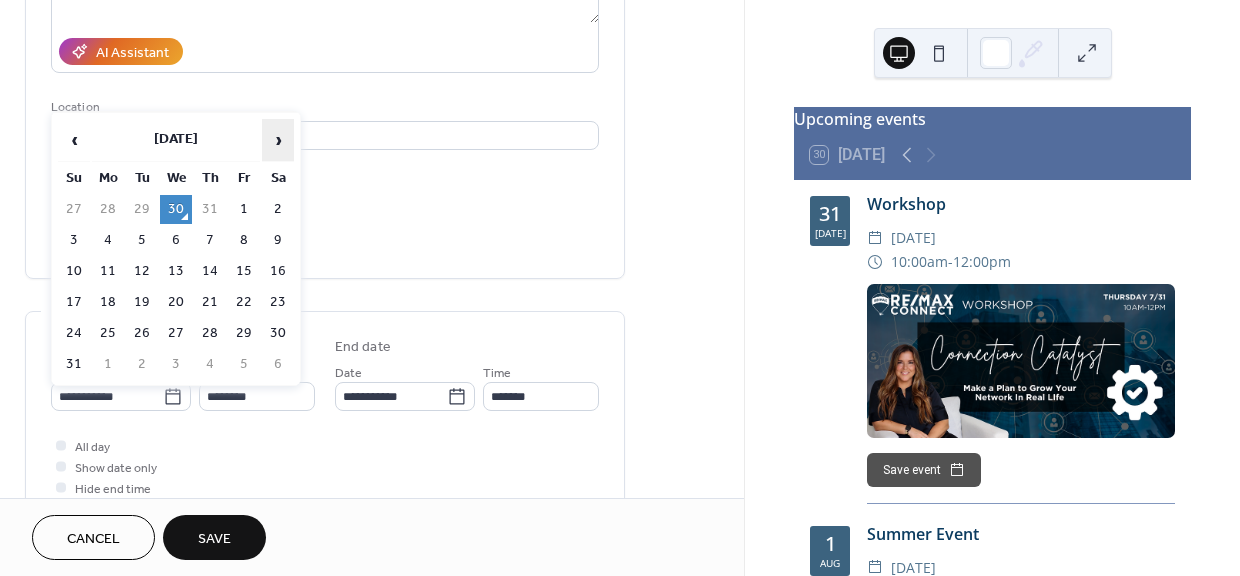 click on "›" at bounding box center [278, 140] 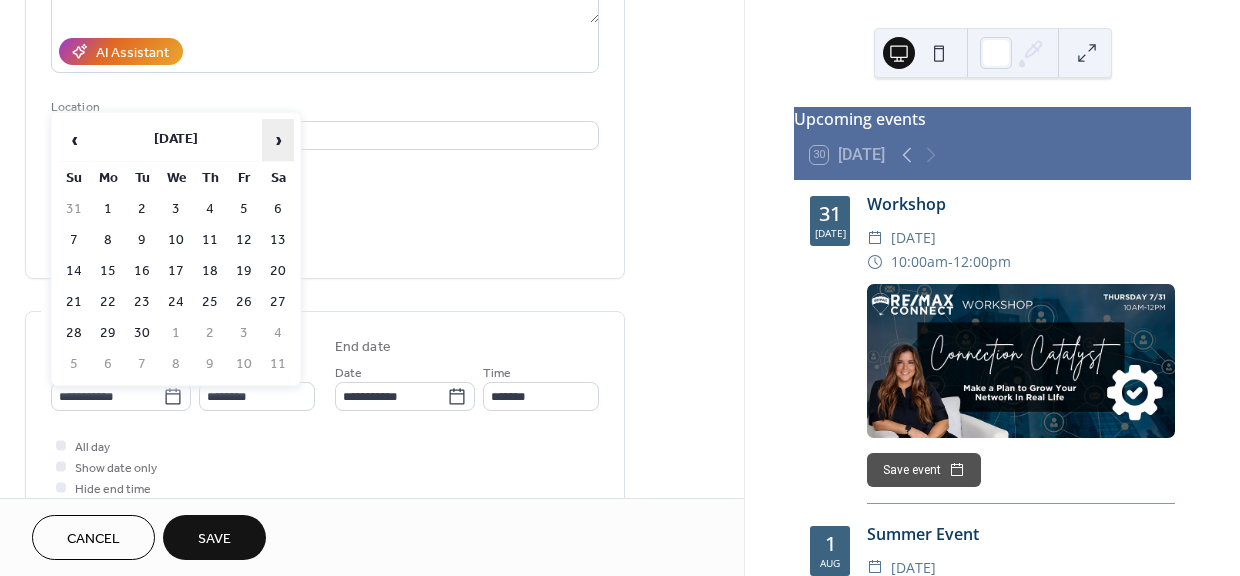 click on "›" at bounding box center (278, 140) 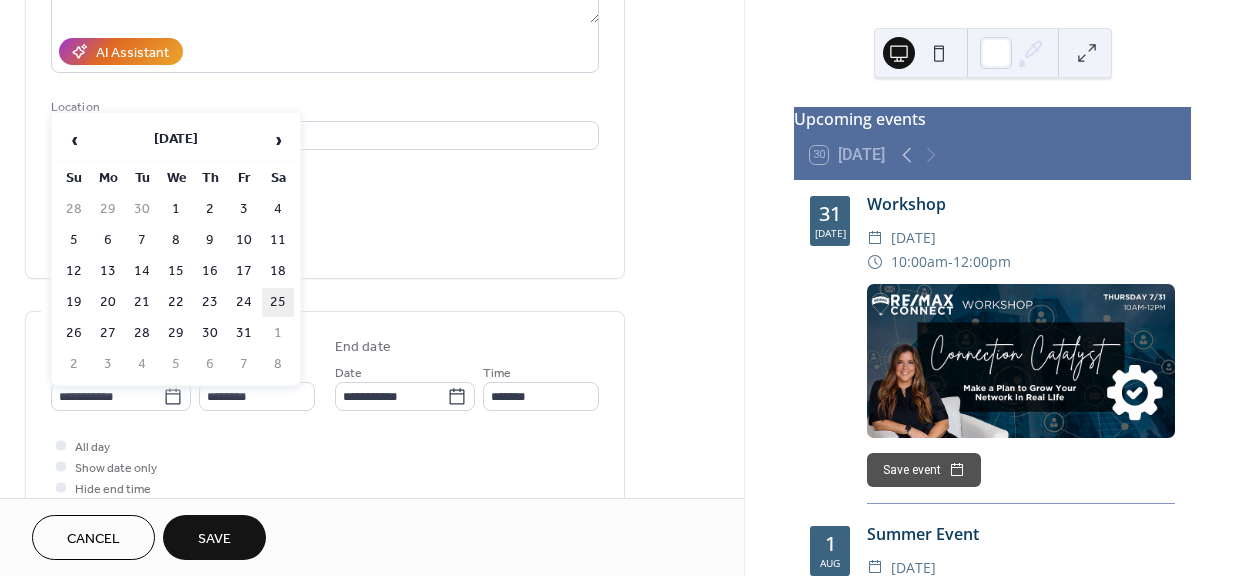 click on "25" at bounding box center [278, 302] 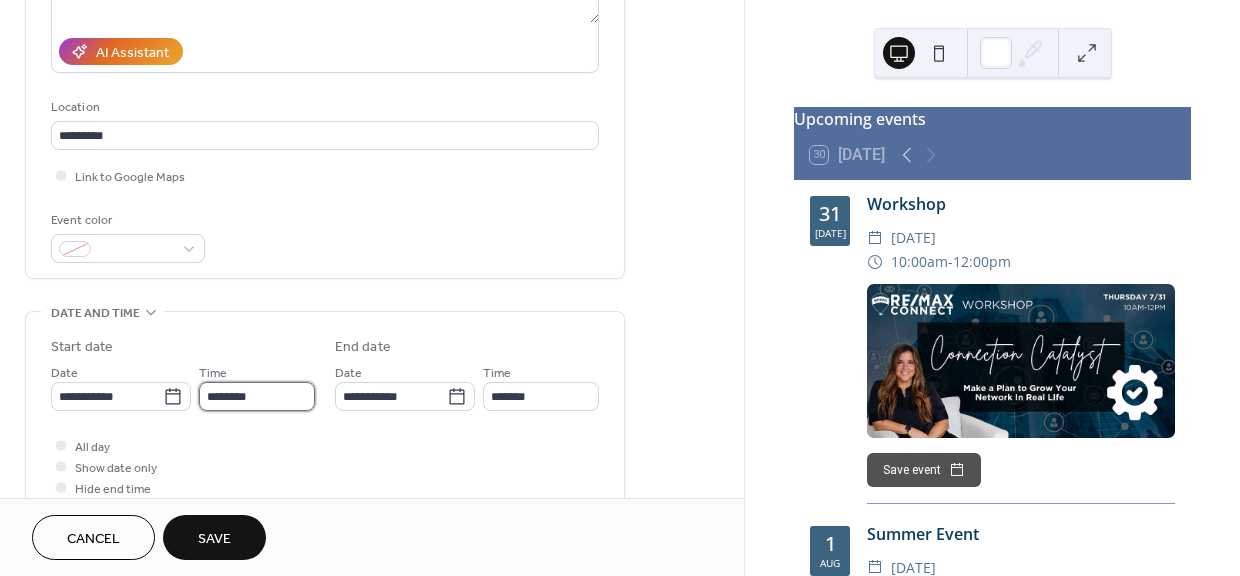 click on "********" at bounding box center (257, 396) 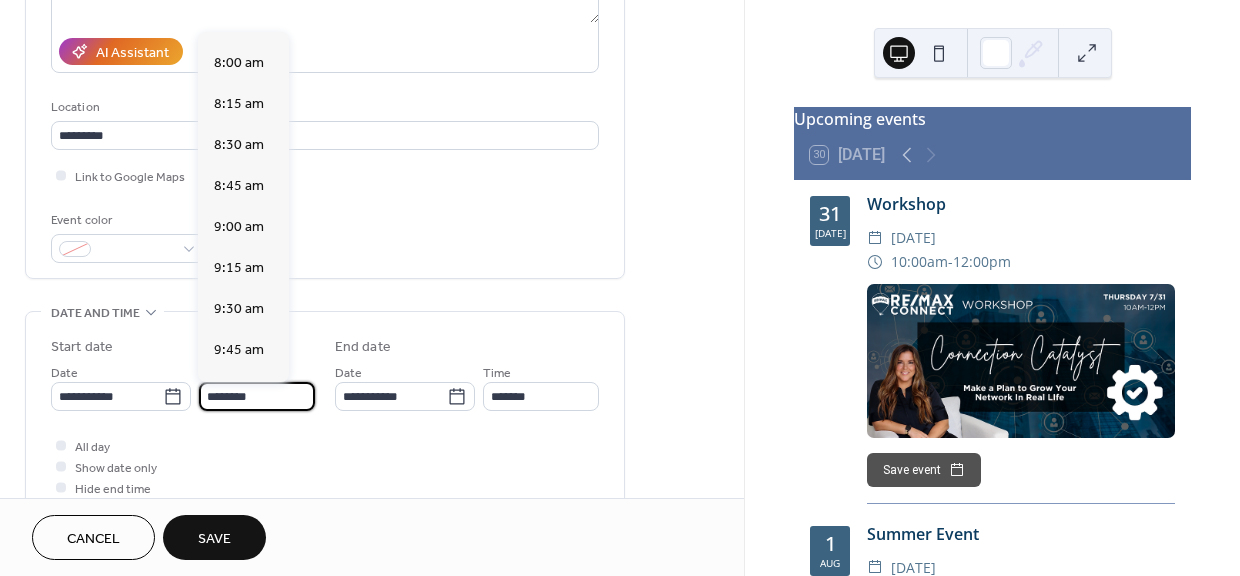 scroll, scrollTop: 1290, scrollLeft: 0, axis: vertical 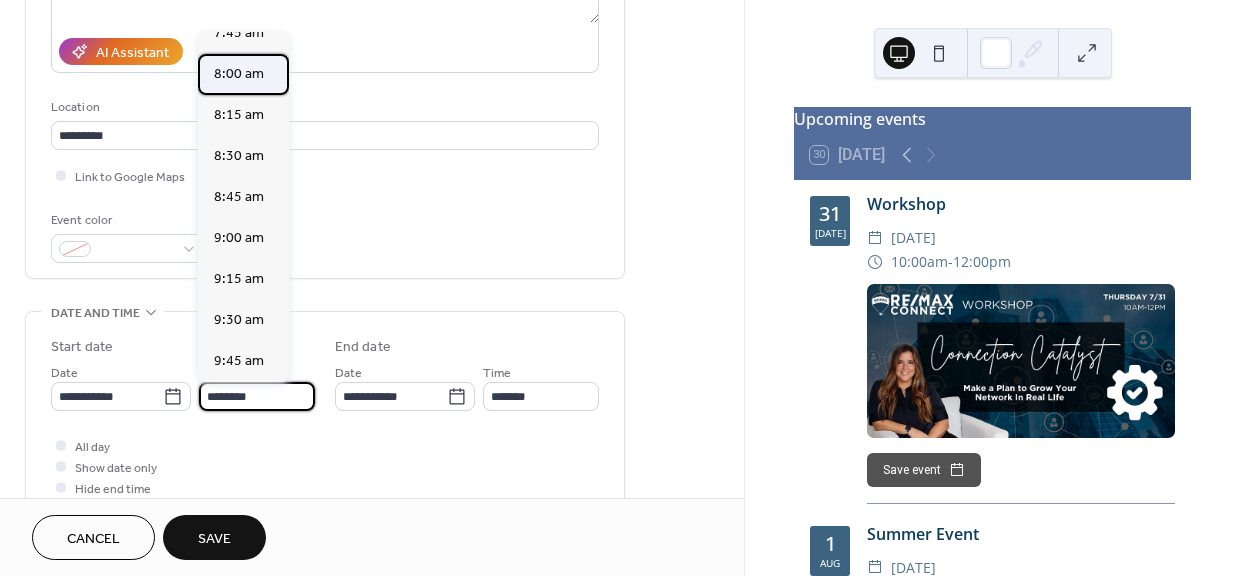 click on "8:00 am" at bounding box center (239, 74) 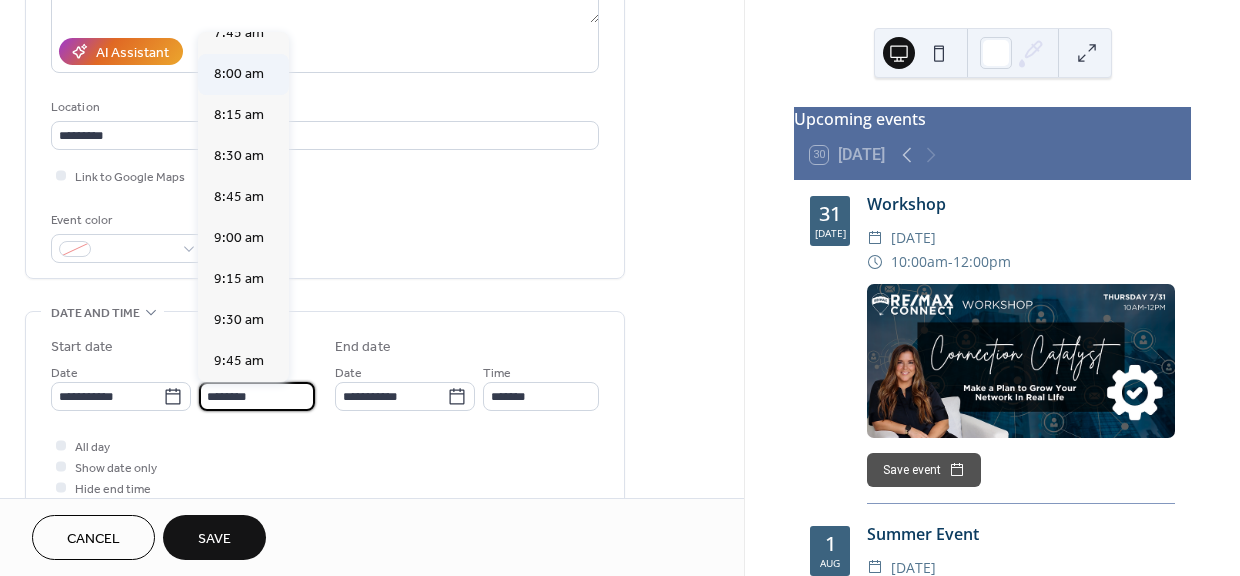 type on "*******" 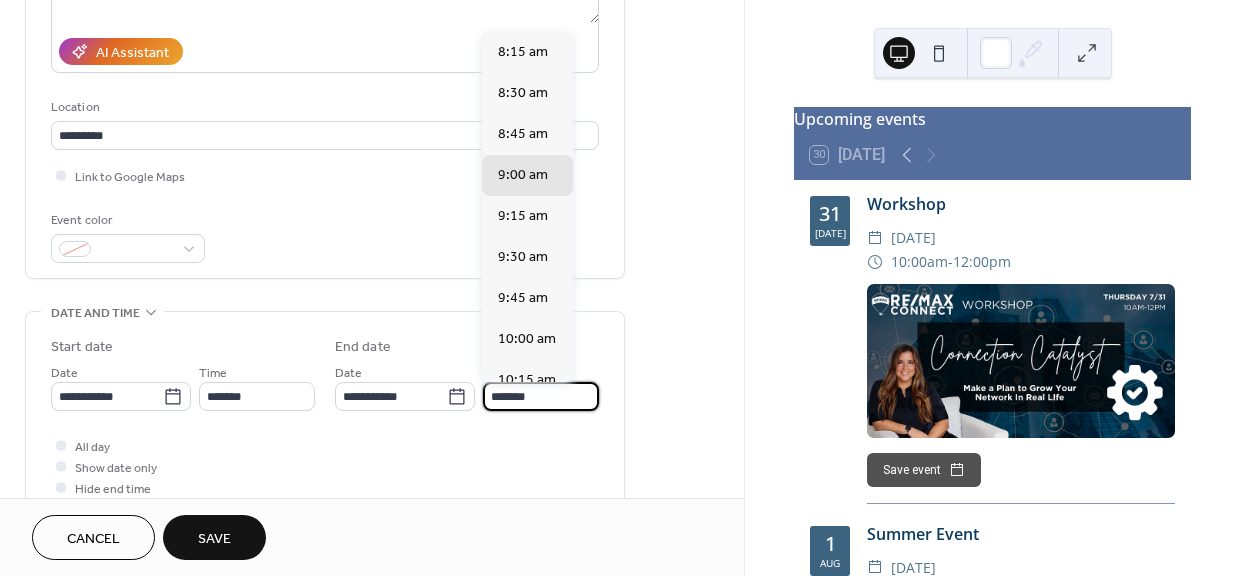 click on "*******" at bounding box center [541, 396] 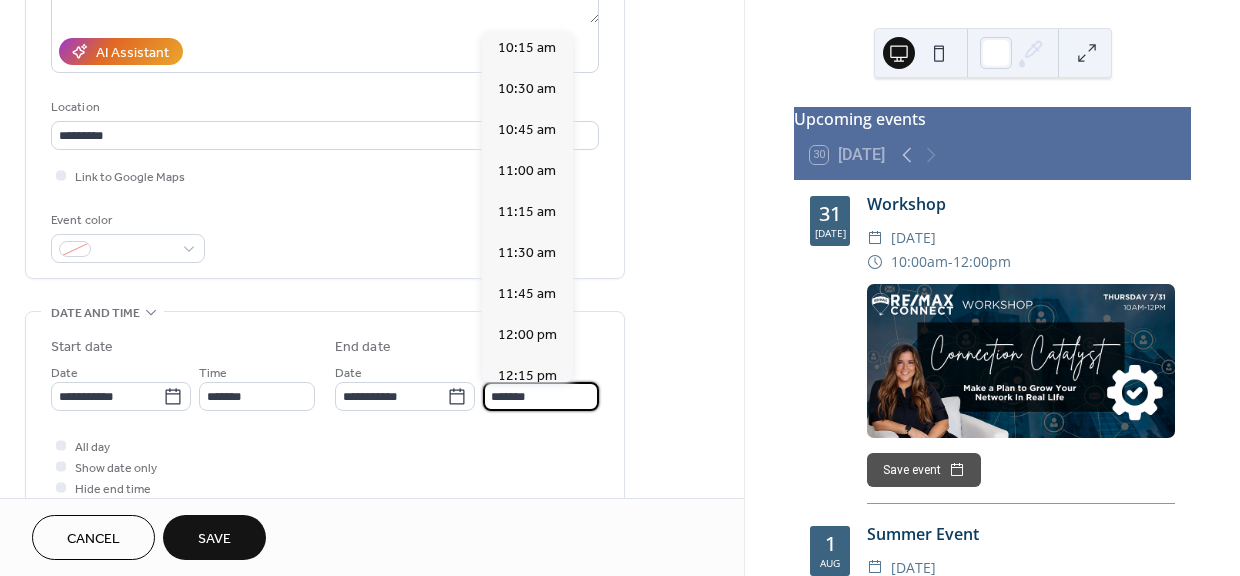 scroll, scrollTop: 350, scrollLeft: 0, axis: vertical 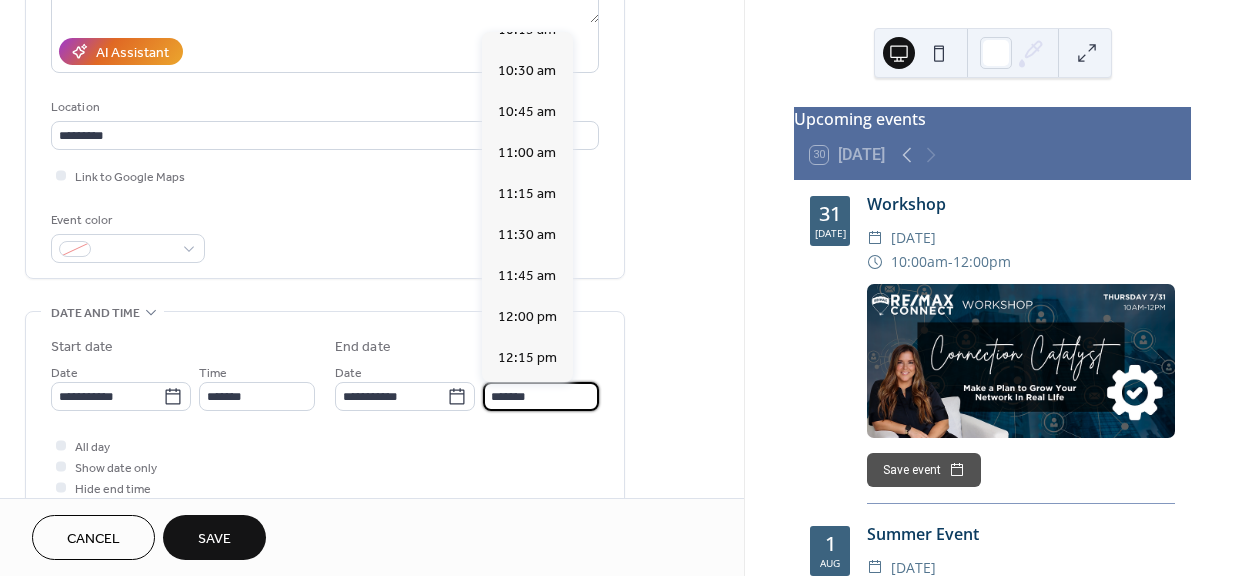 click on "All day Show date only Hide end time" at bounding box center (325, 466) 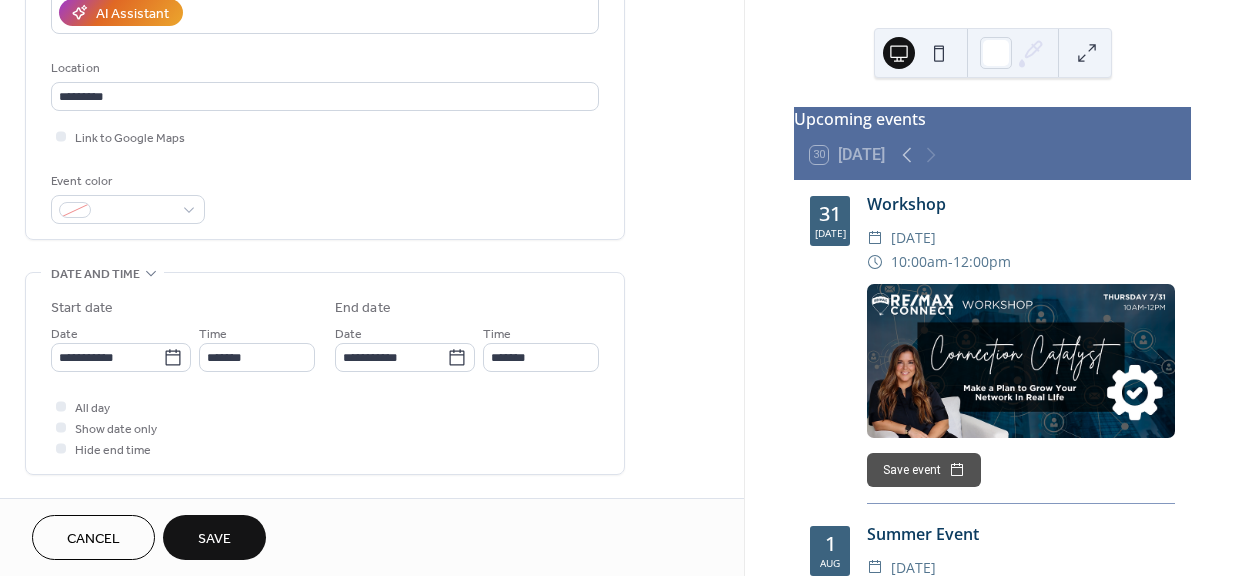 scroll, scrollTop: 381, scrollLeft: 0, axis: vertical 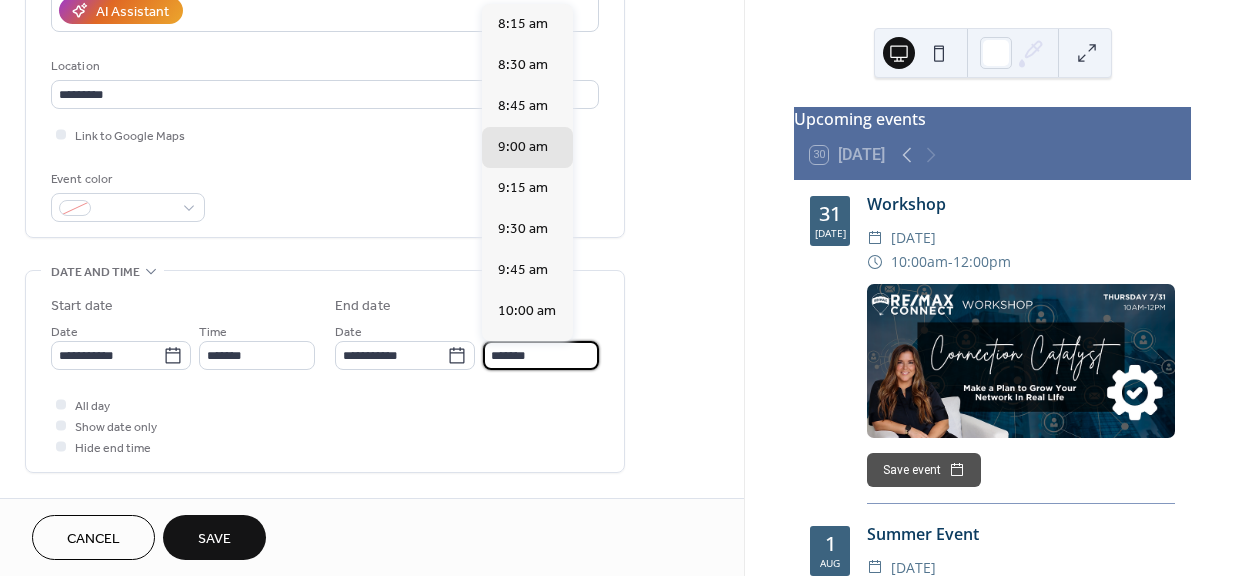 click on "*******" at bounding box center (541, 355) 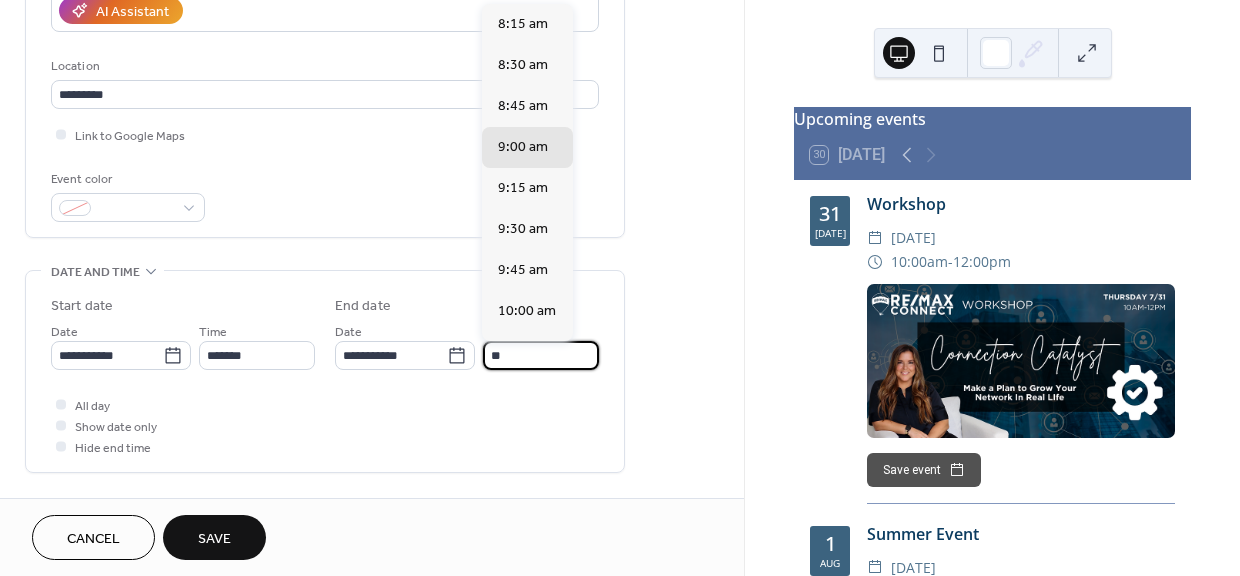 type on "*" 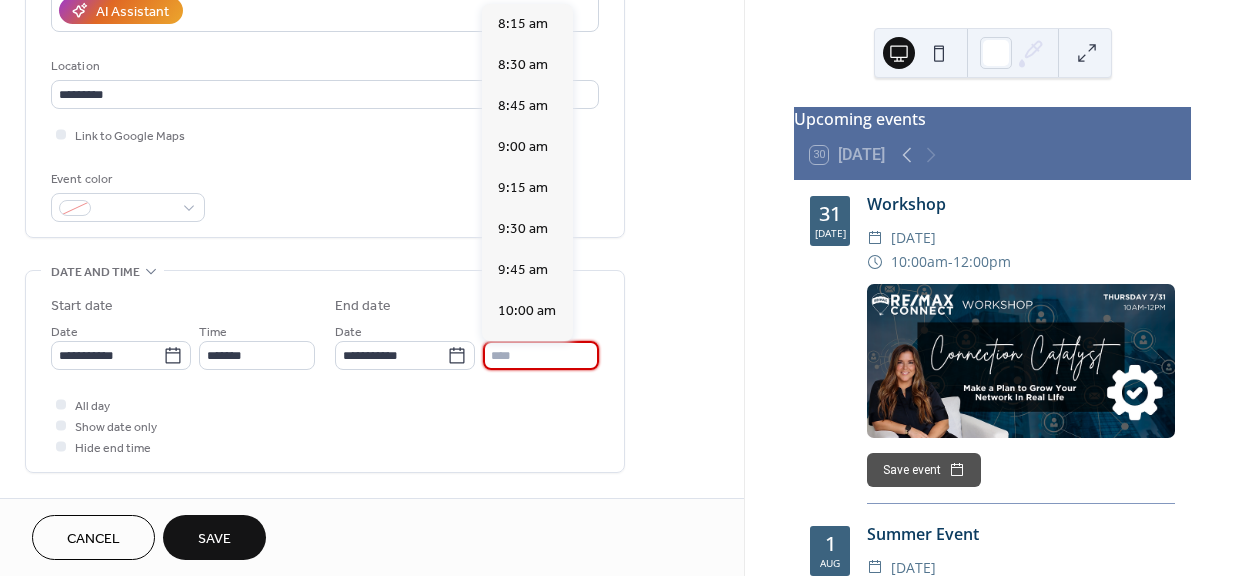type on "*******" 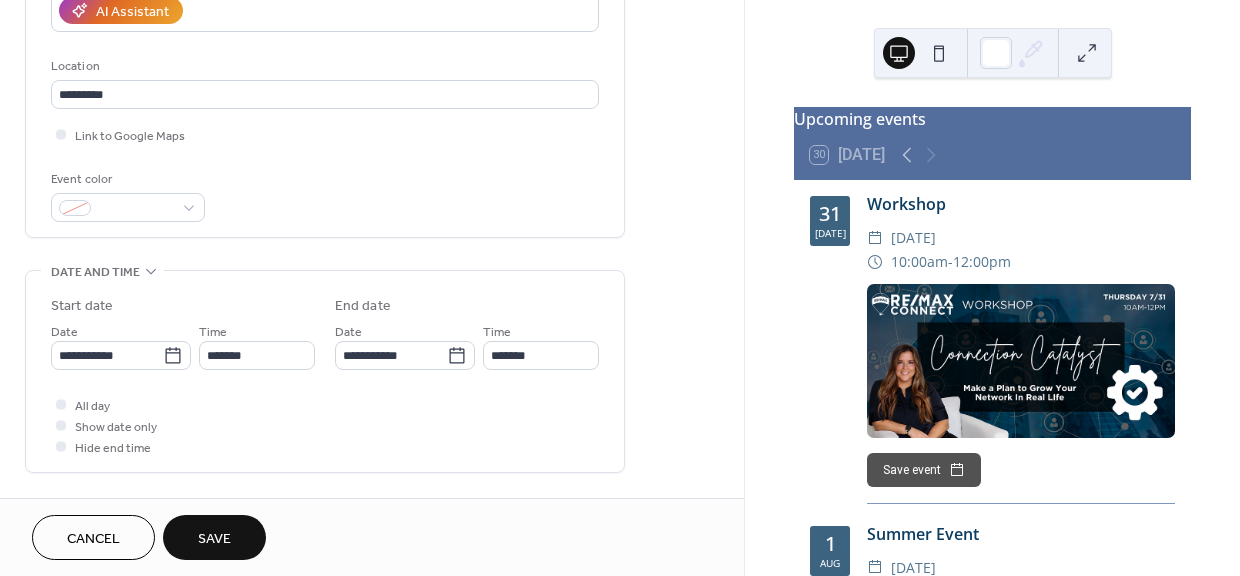 click on "All day Show date only Hide end time" at bounding box center (325, 425) 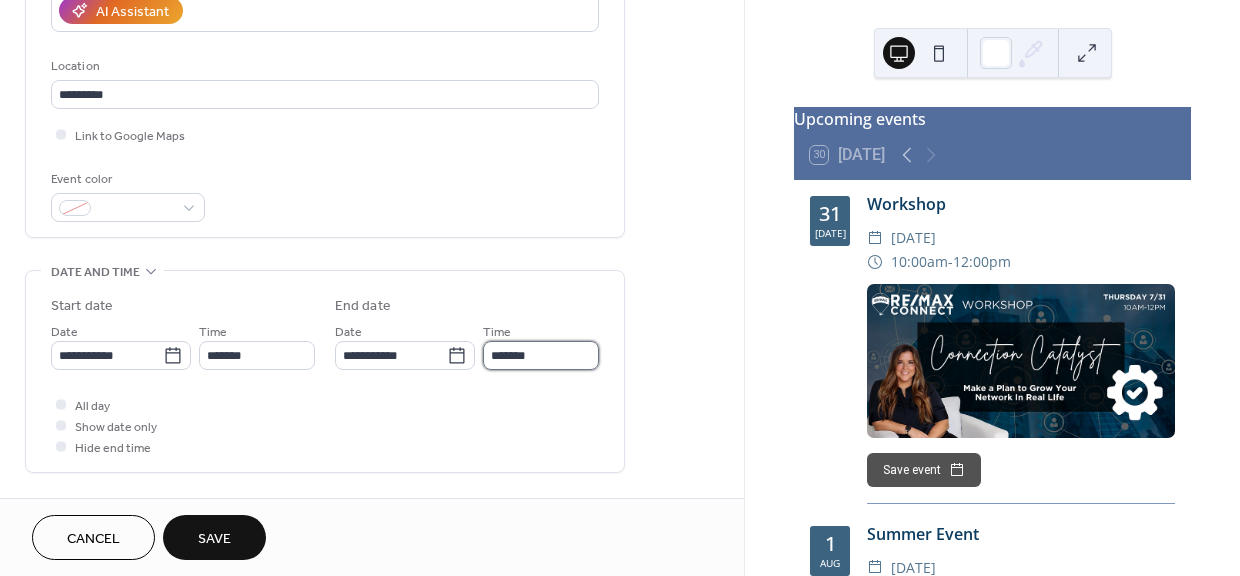 click on "*******" at bounding box center (541, 355) 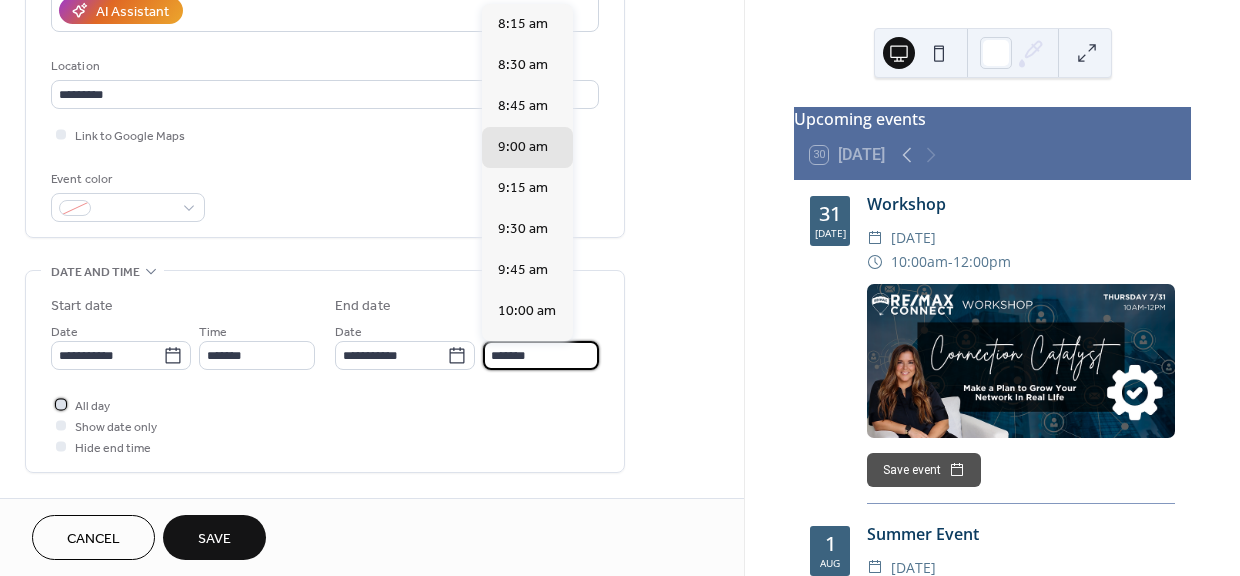 click at bounding box center [61, 404] 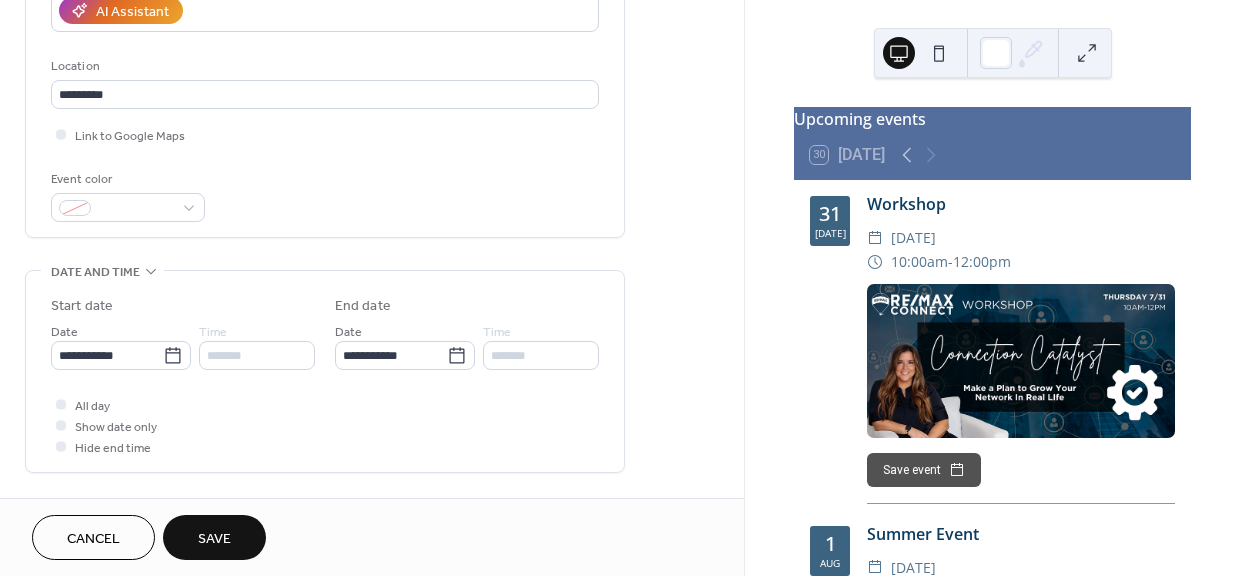 click at bounding box center [61, 425] 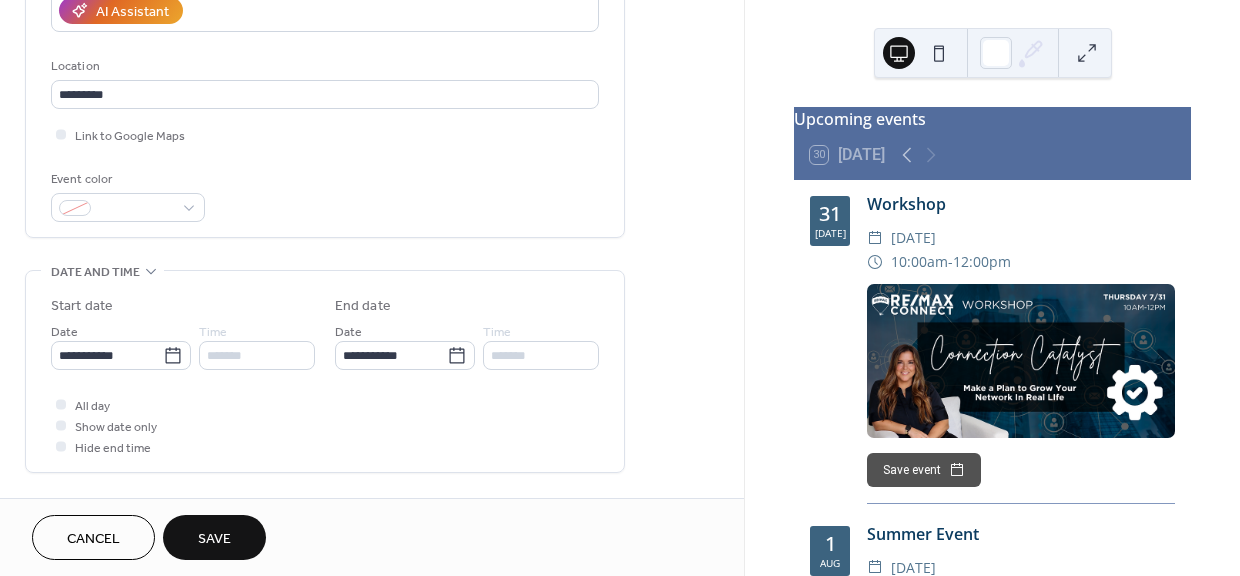 click at bounding box center (61, 425) 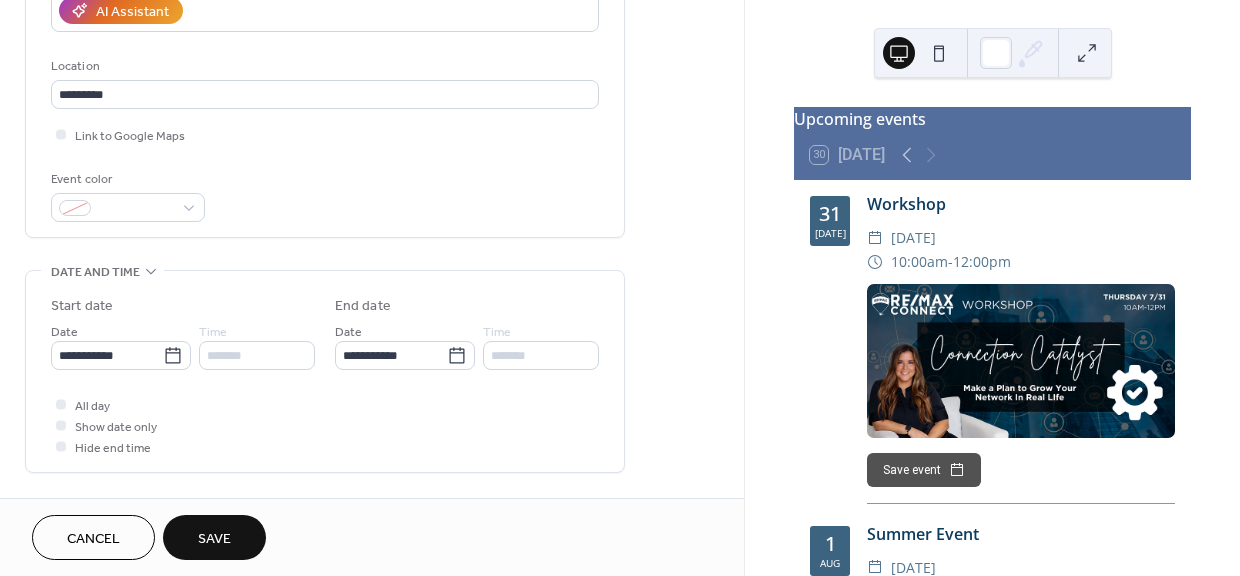 click at bounding box center [61, 425] 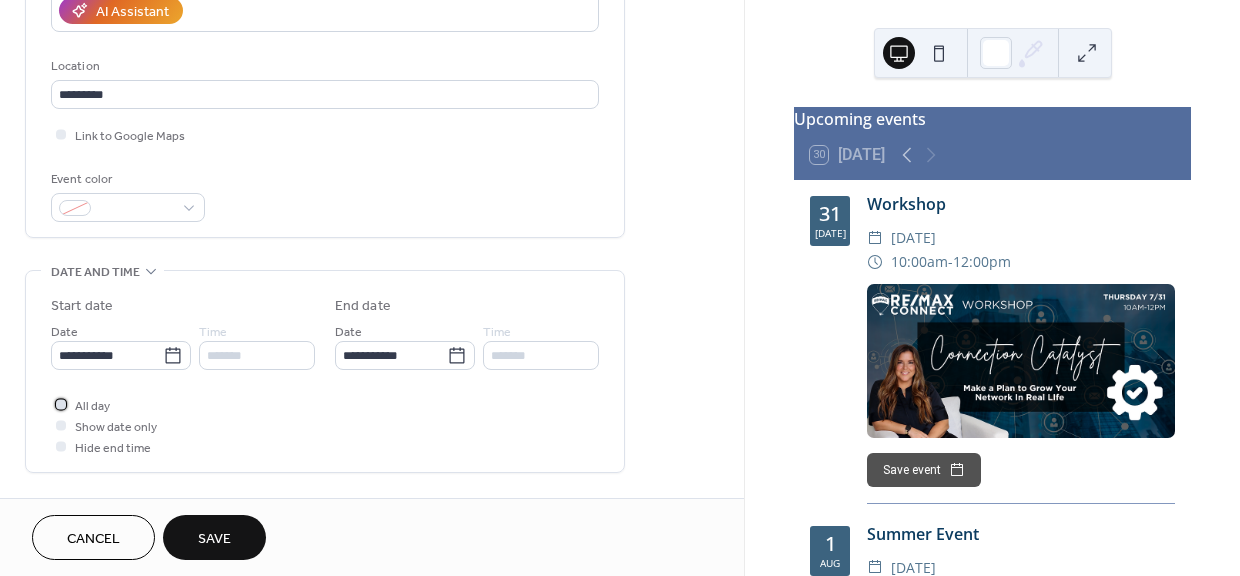 click 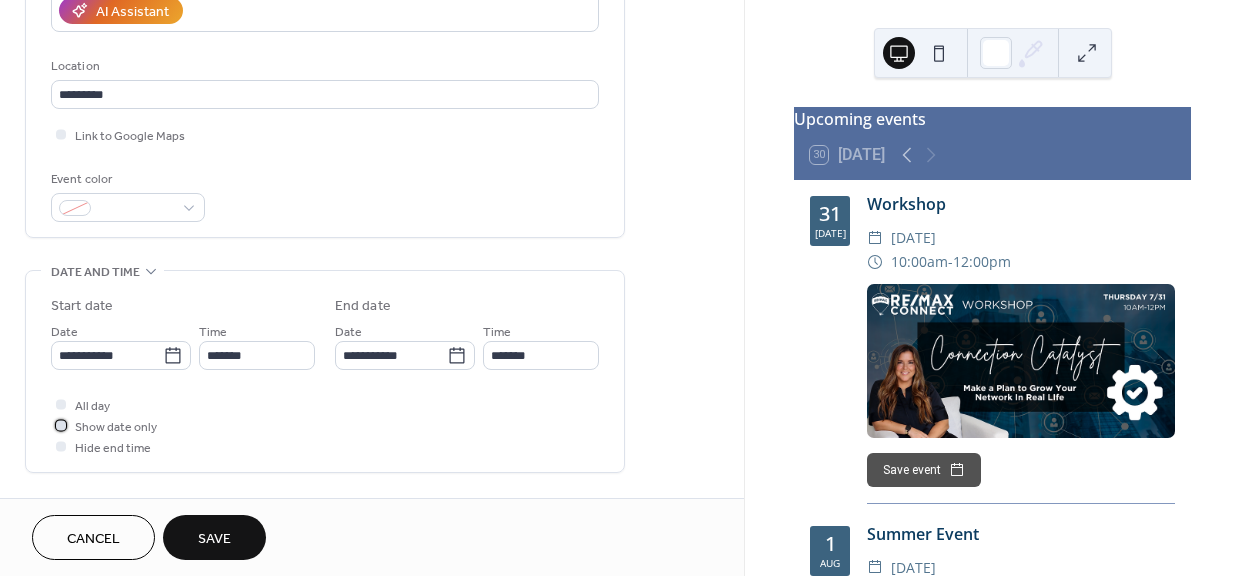 click at bounding box center [61, 425] 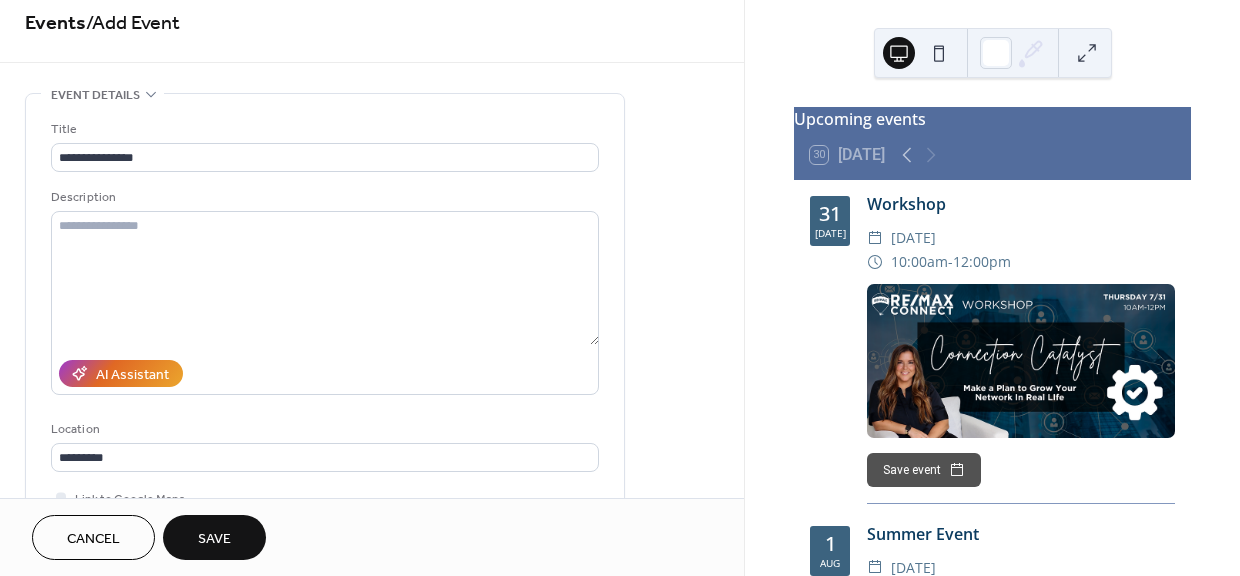 scroll, scrollTop: 23, scrollLeft: 0, axis: vertical 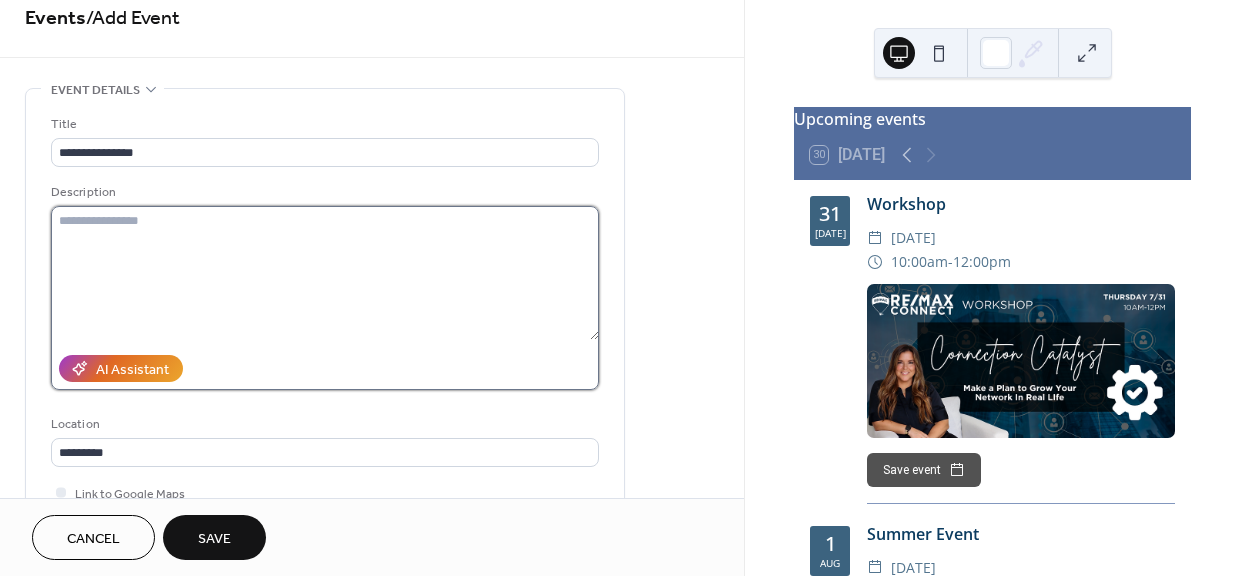 click at bounding box center (325, 273) 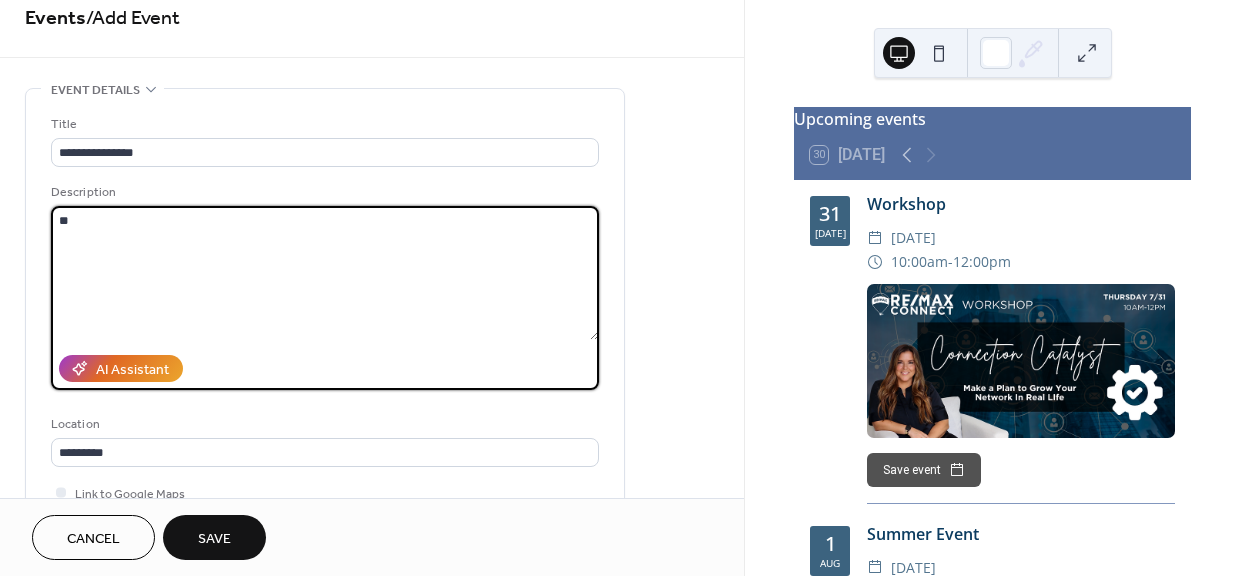 type on "*" 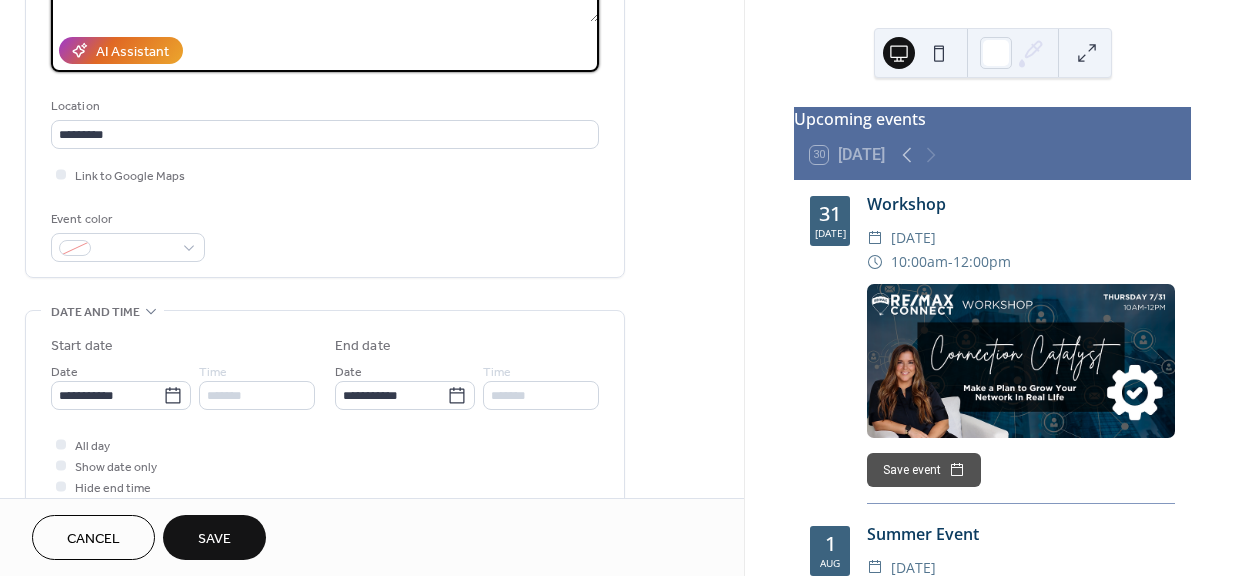 scroll, scrollTop: 344, scrollLeft: 0, axis: vertical 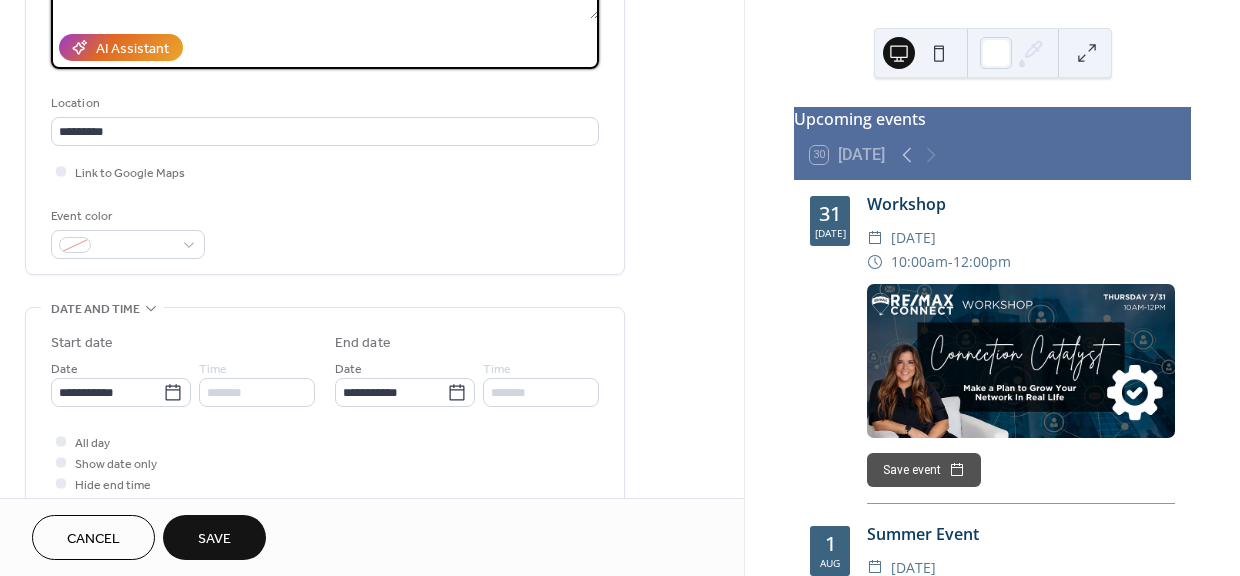 type on "**********" 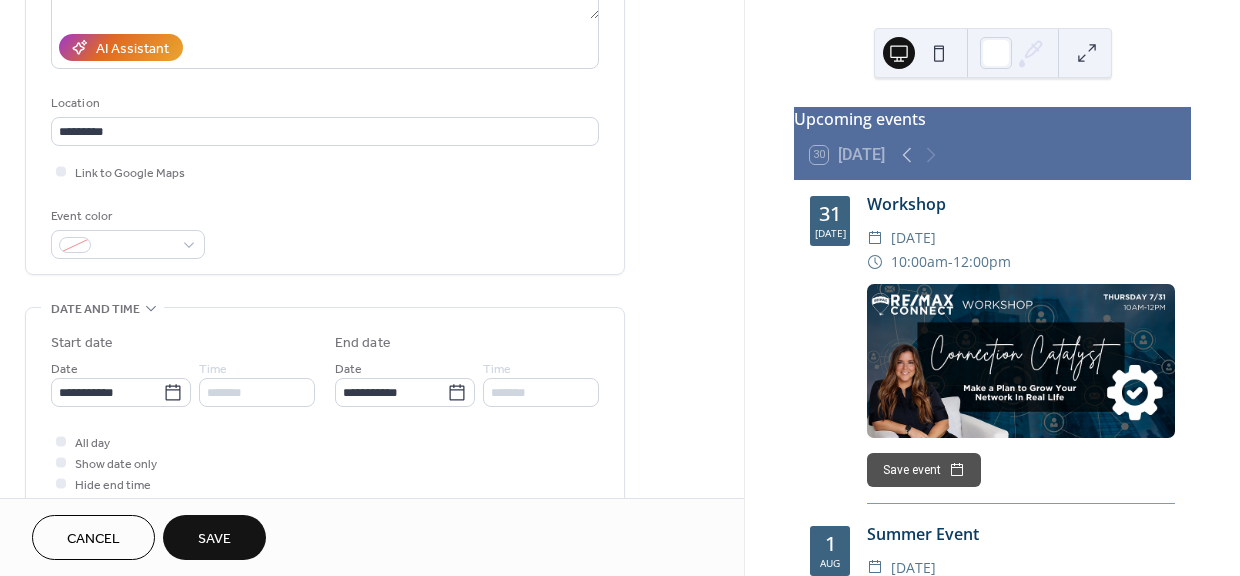 click on "Save" at bounding box center [214, 539] 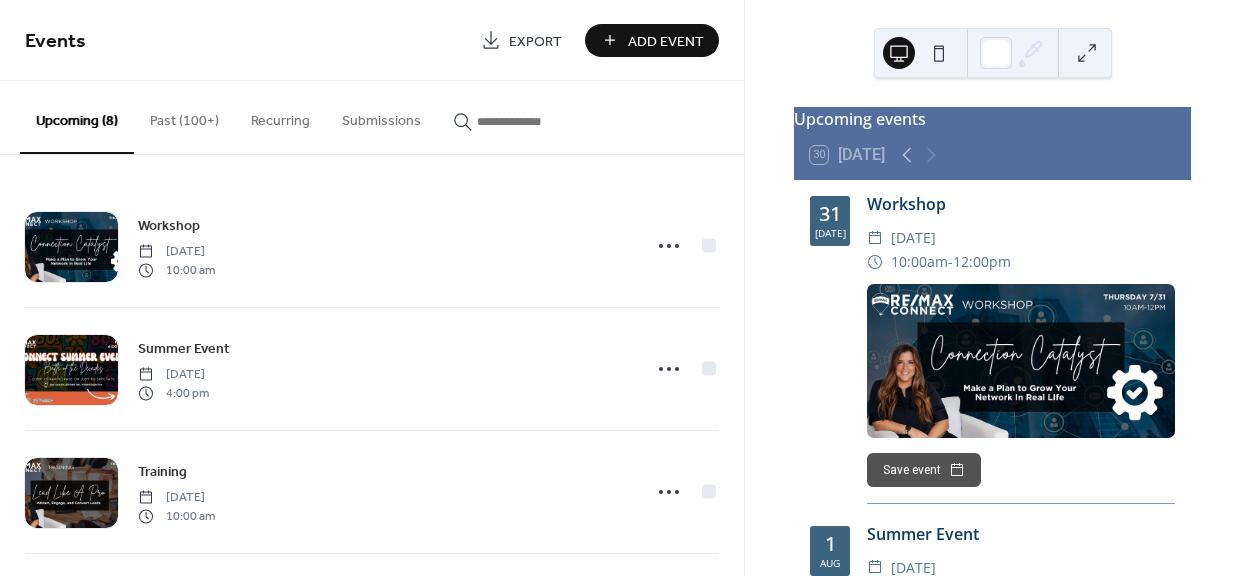 click on "Add Event" at bounding box center (666, 41) 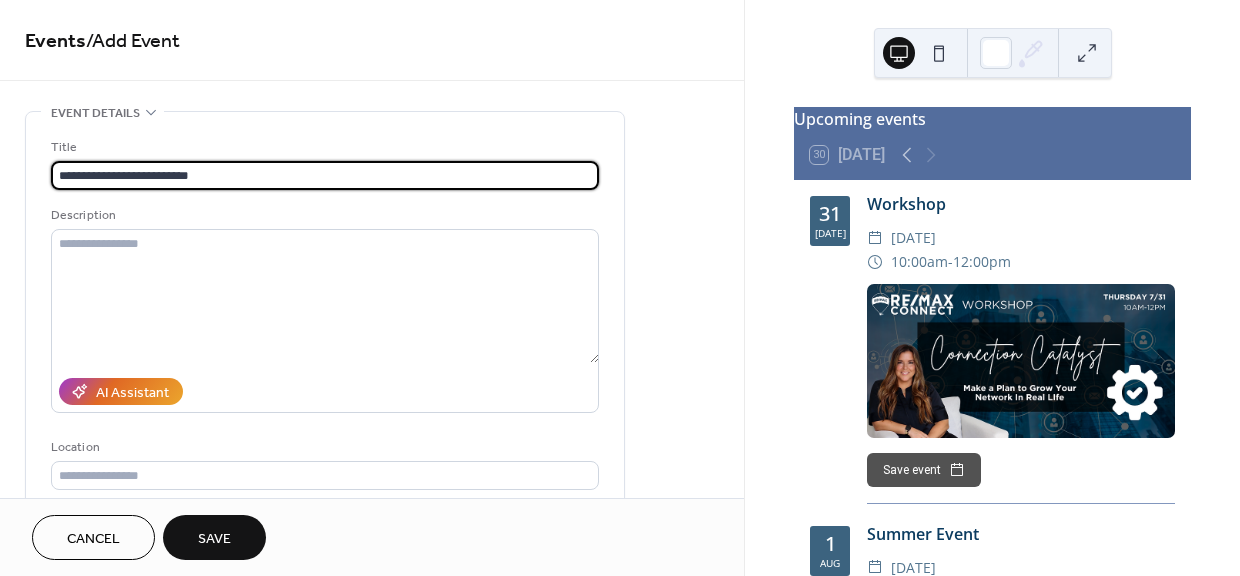 type on "**********" 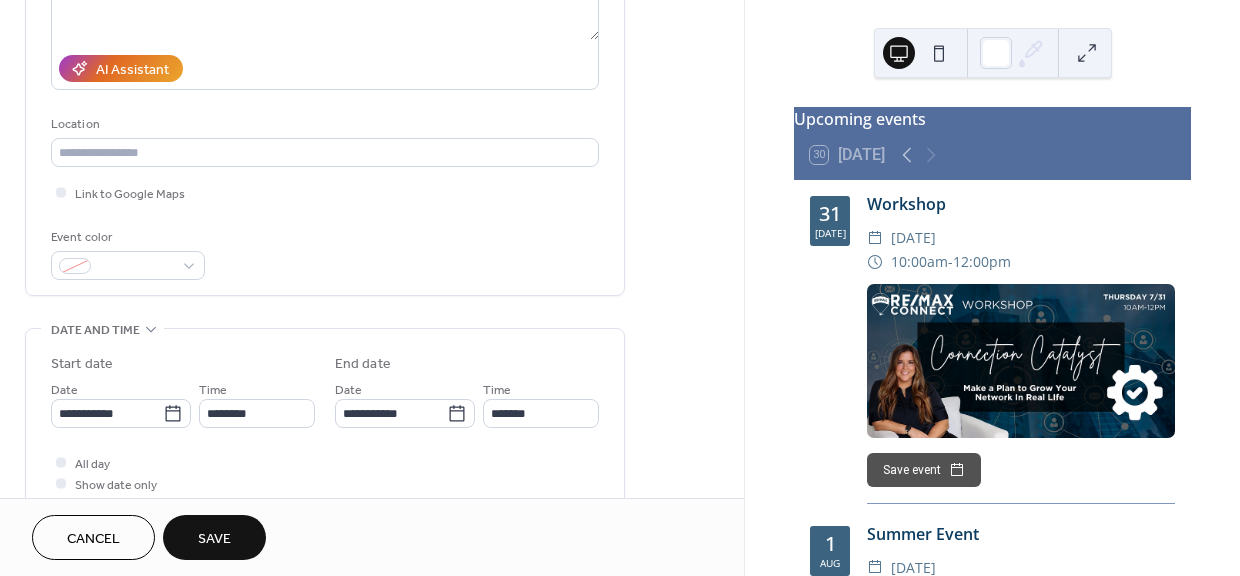 scroll, scrollTop: 365, scrollLeft: 0, axis: vertical 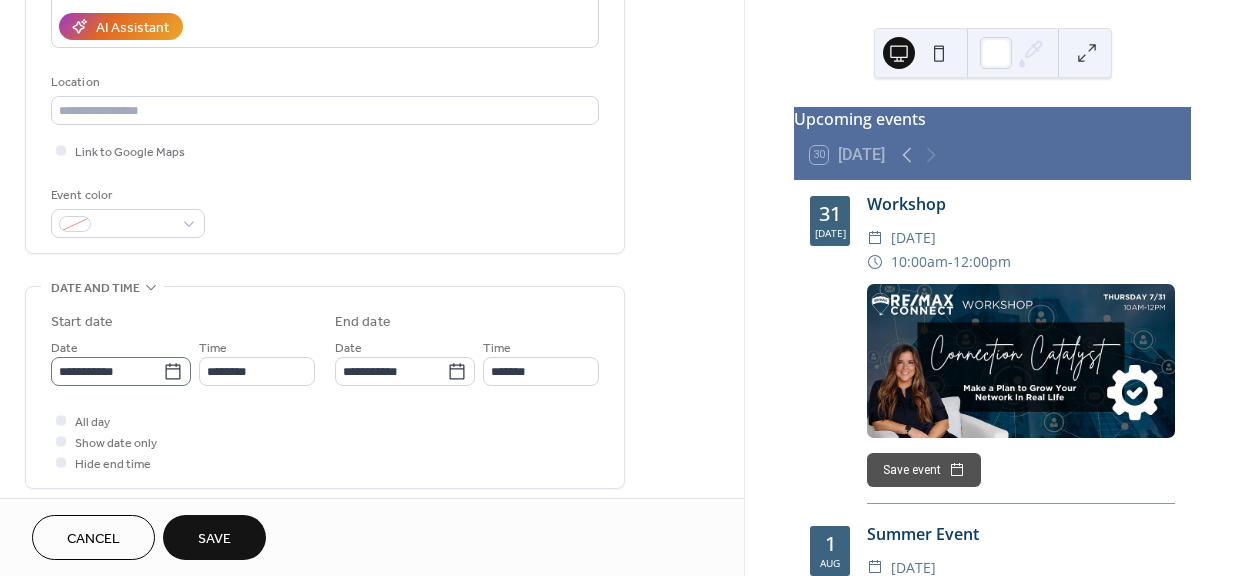 click 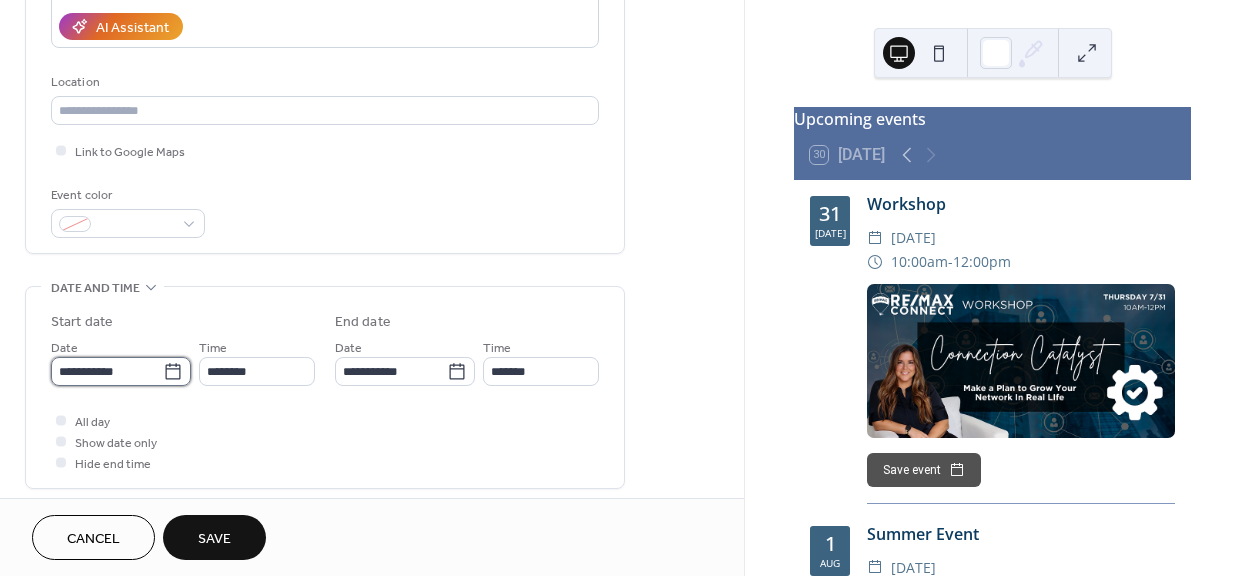 click on "**********" at bounding box center [107, 371] 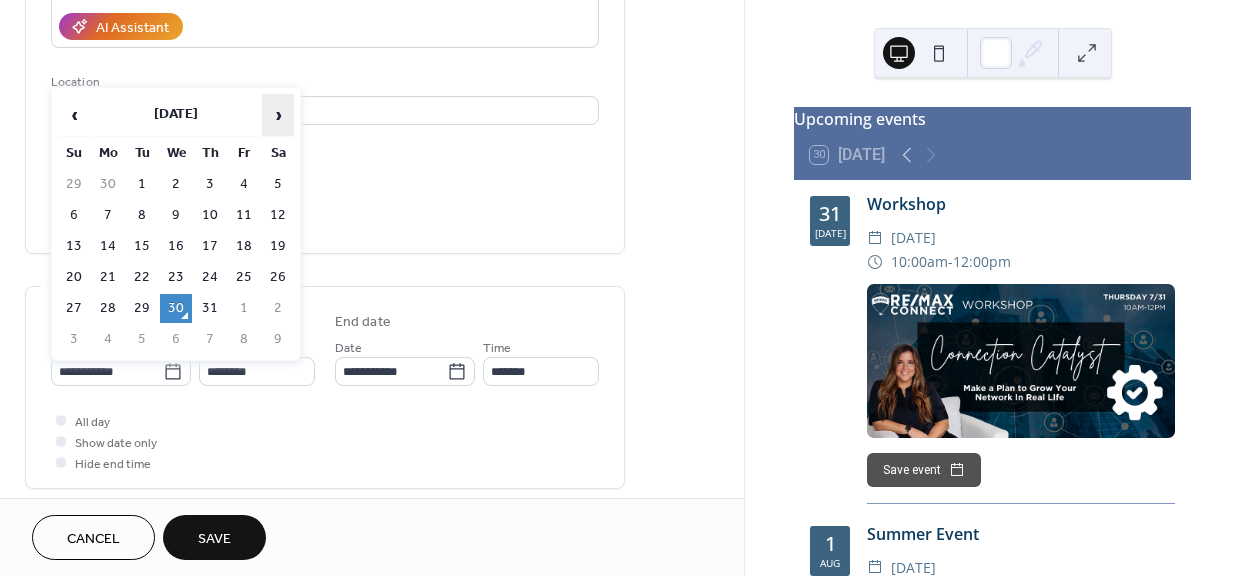 click on "›" at bounding box center [278, 115] 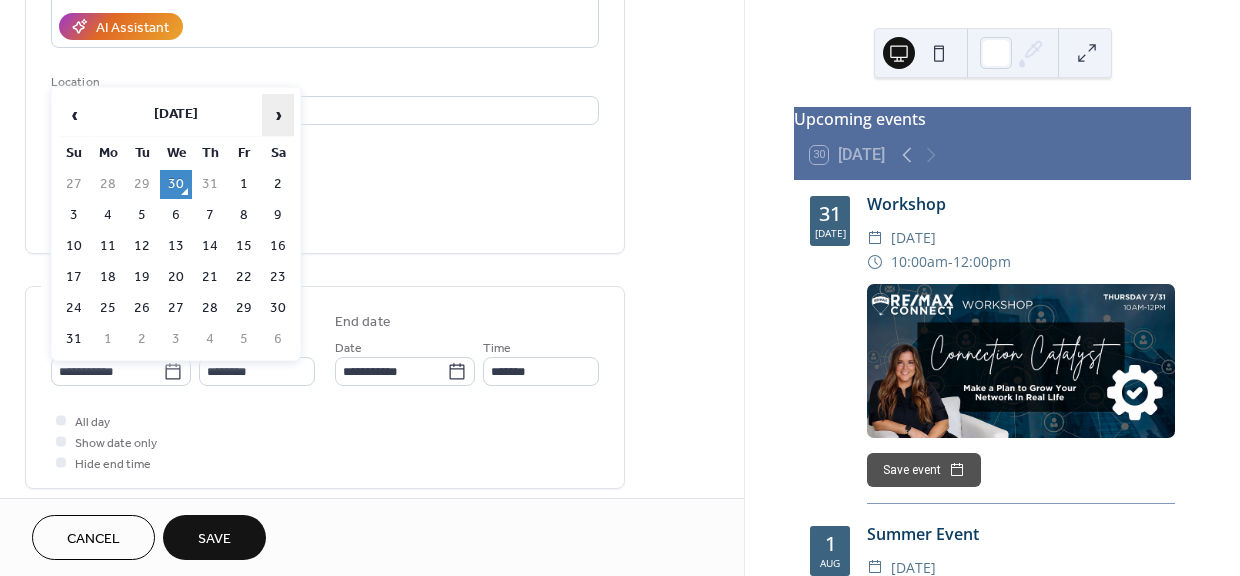 click on "›" at bounding box center (278, 115) 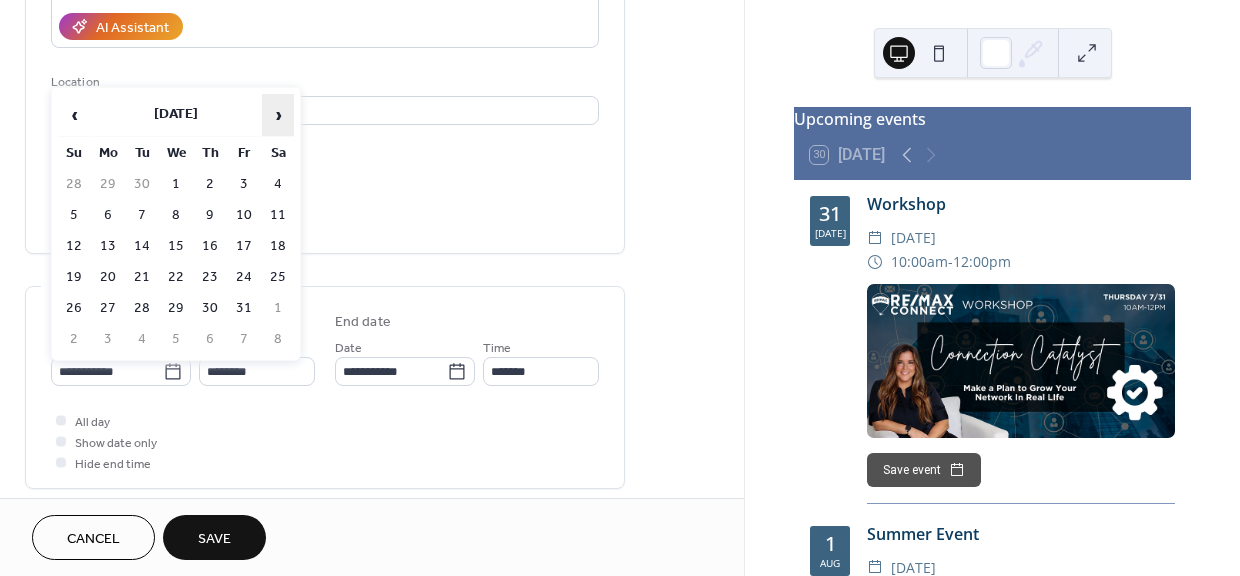 click on "›" at bounding box center (278, 115) 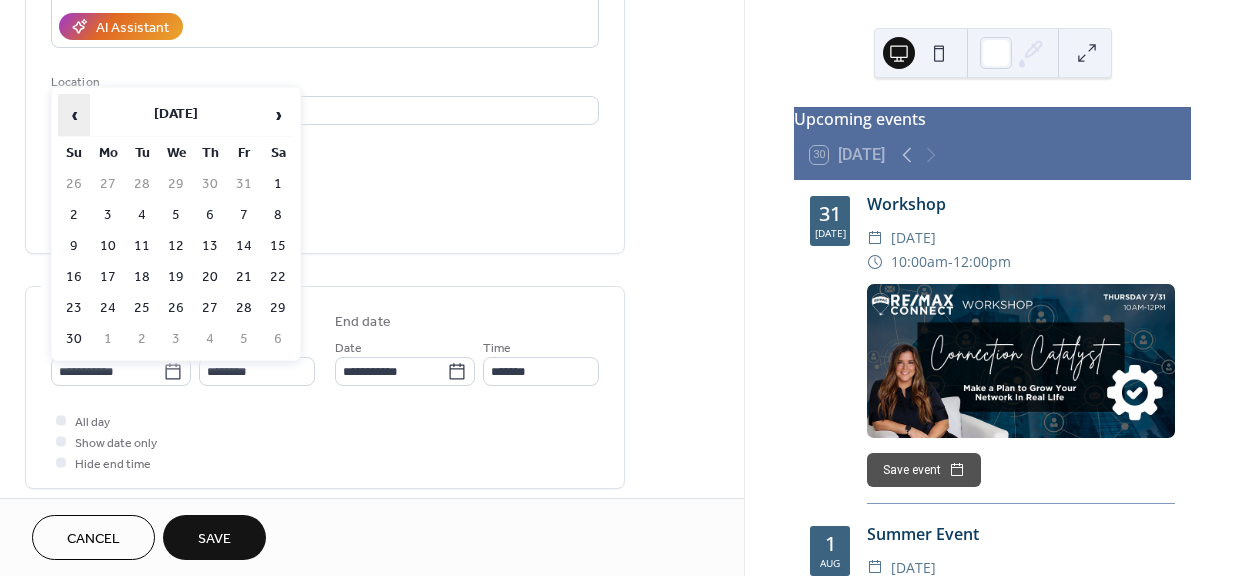 click on "‹" at bounding box center [74, 115] 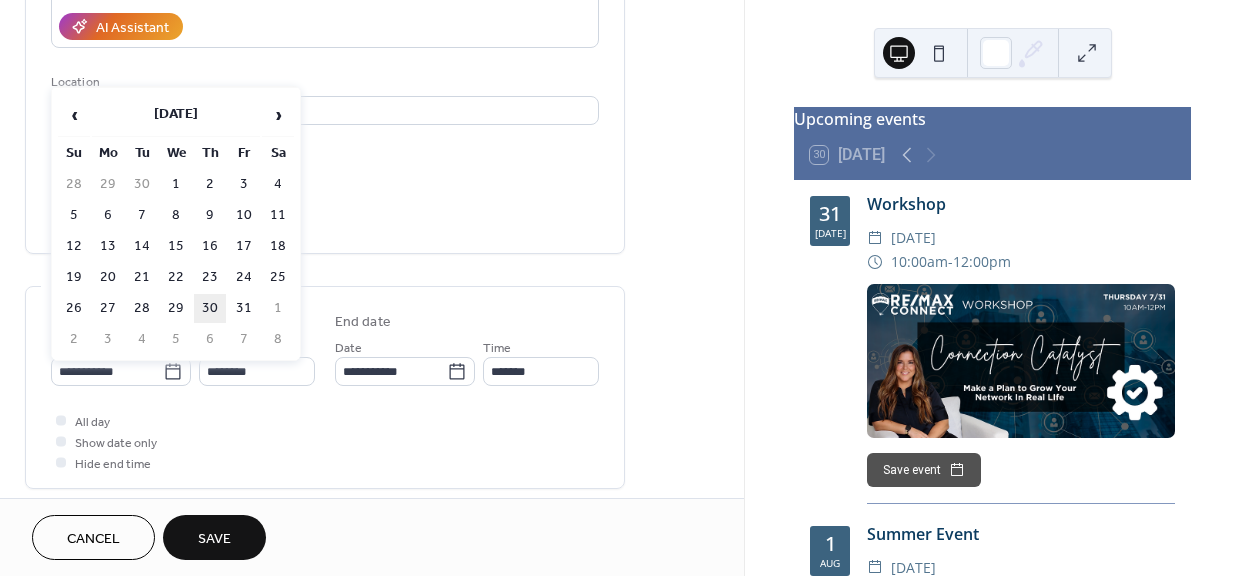 click on "30" at bounding box center [210, 308] 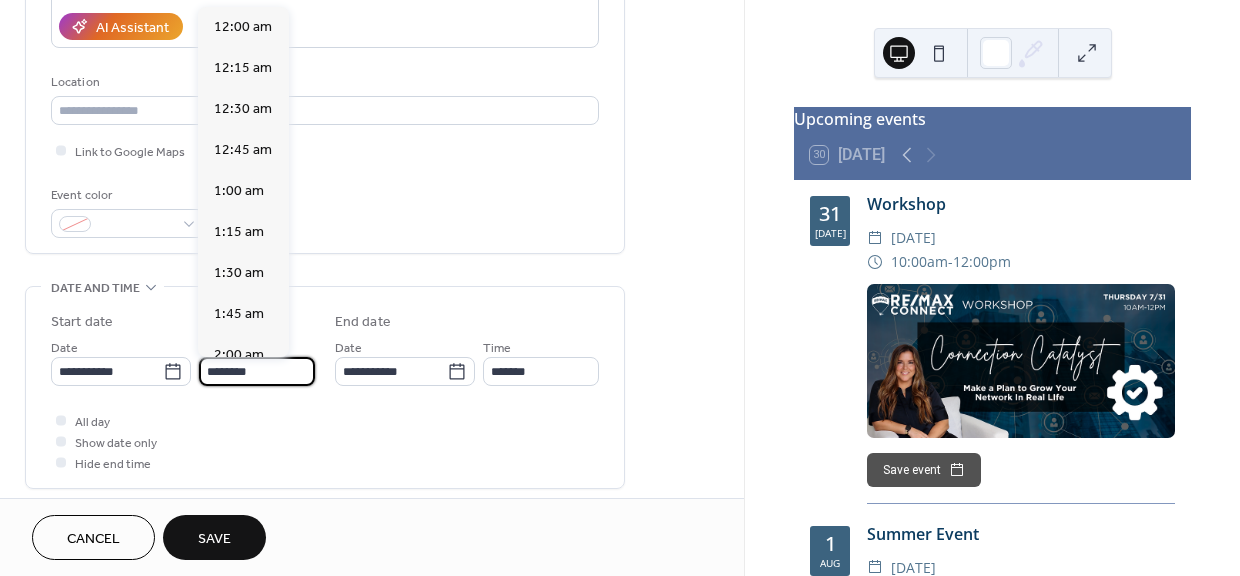 scroll, scrollTop: 1944, scrollLeft: 0, axis: vertical 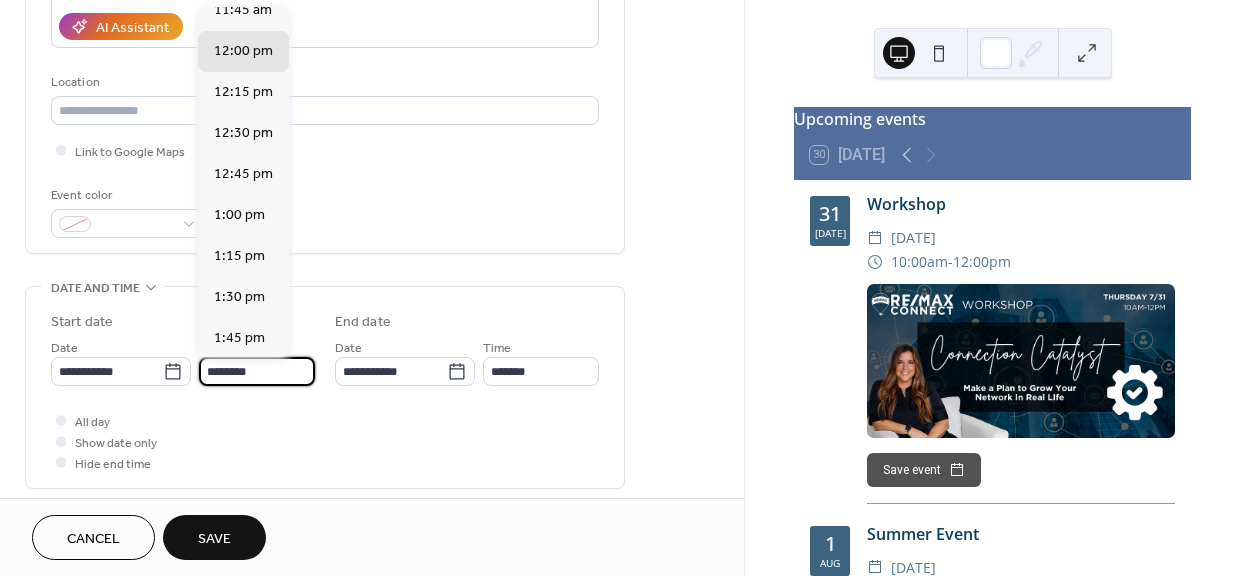 click on "********" at bounding box center (257, 371) 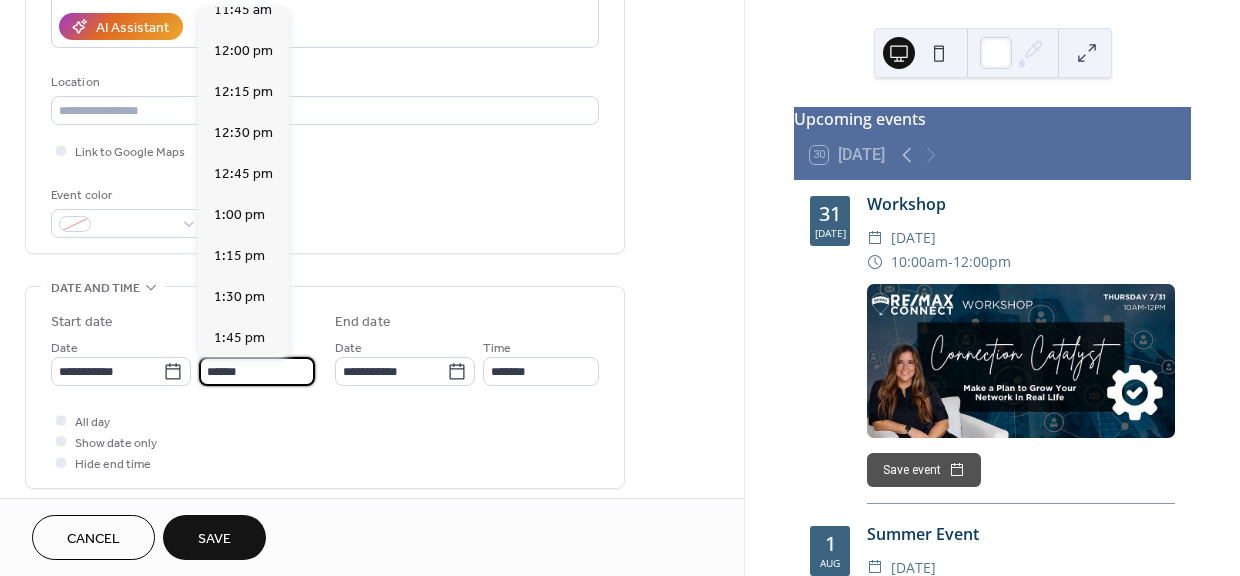 scroll, scrollTop: 0, scrollLeft: 0, axis: both 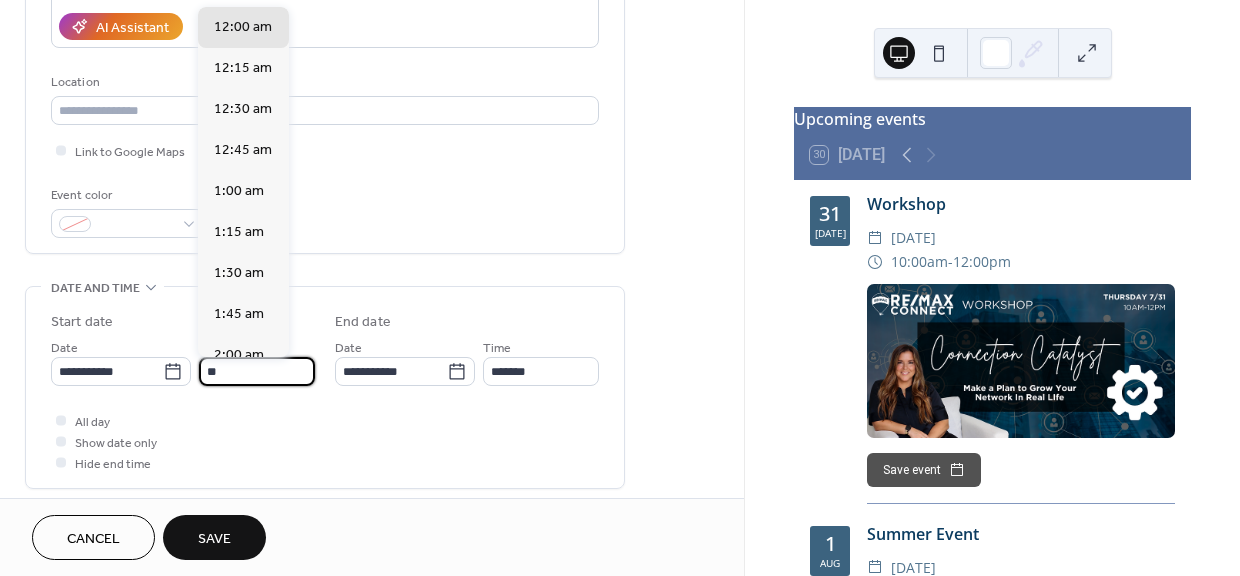 type on "*" 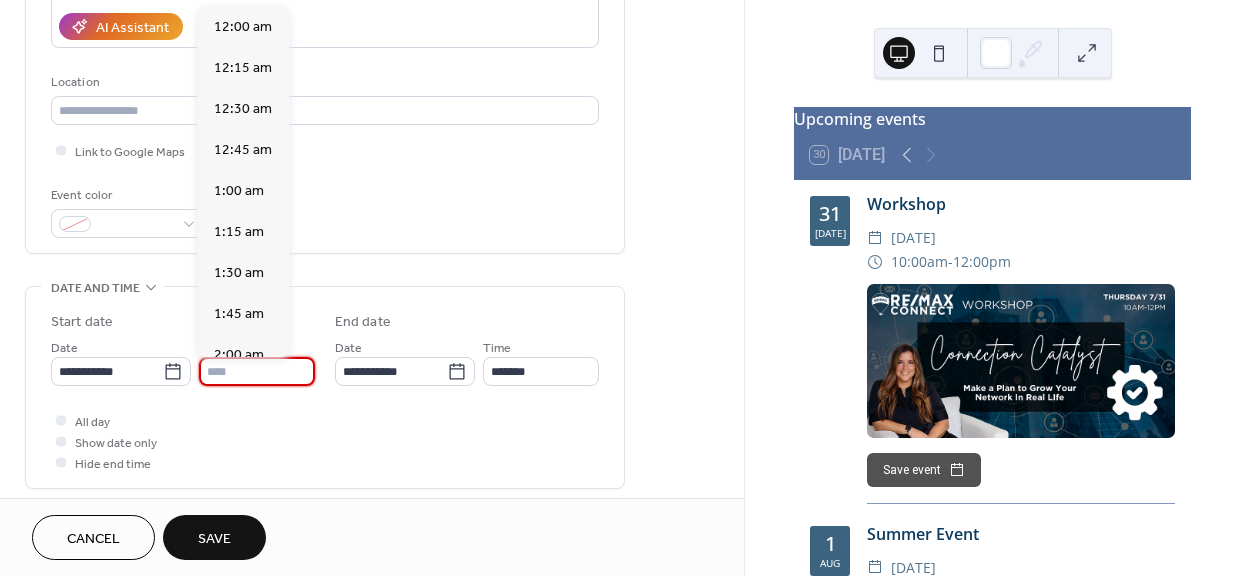 type on "********" 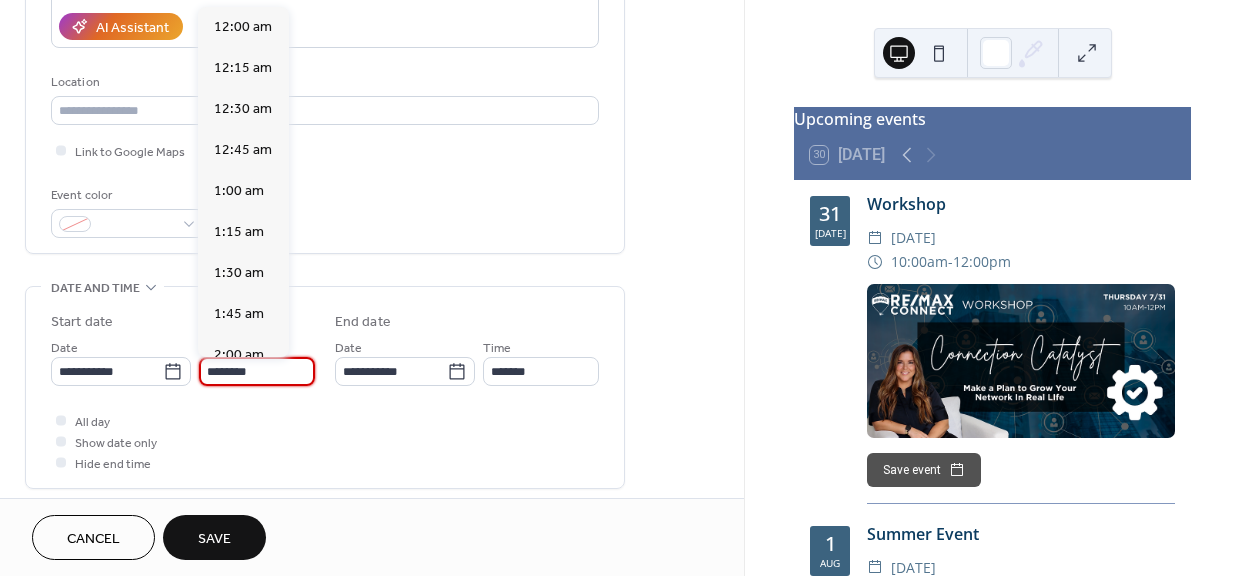 click on "All day Show date only Hide end time" at bounding box center [325, 441] 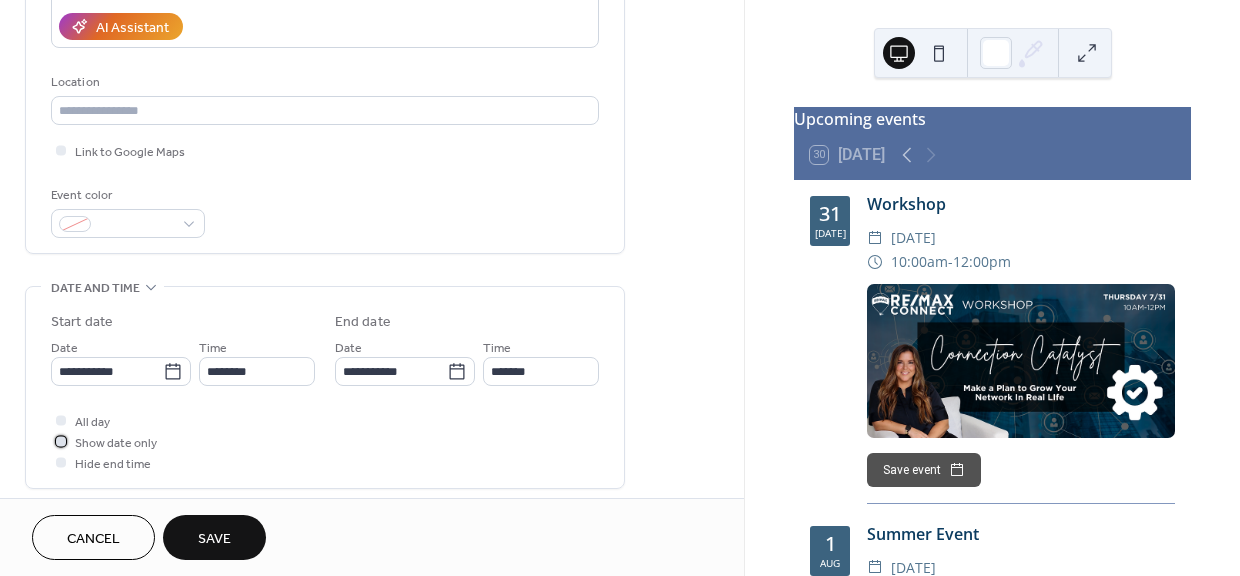click at bounding box center (61, 441) 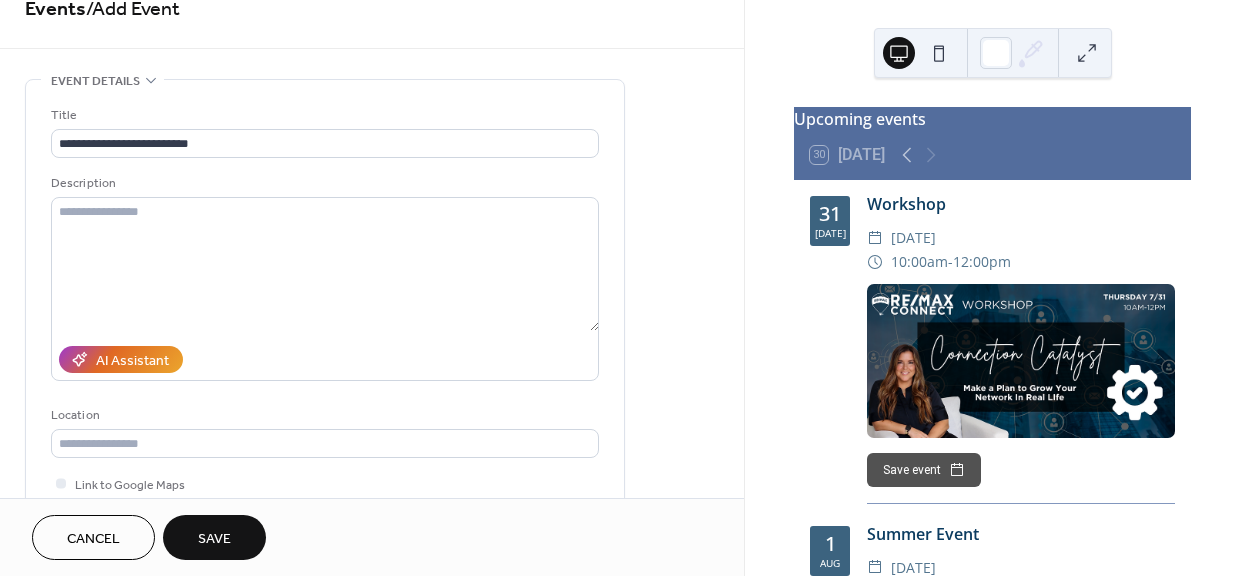 scroll, scrollTop: 28, scrollLeft: 0, axis: vertical 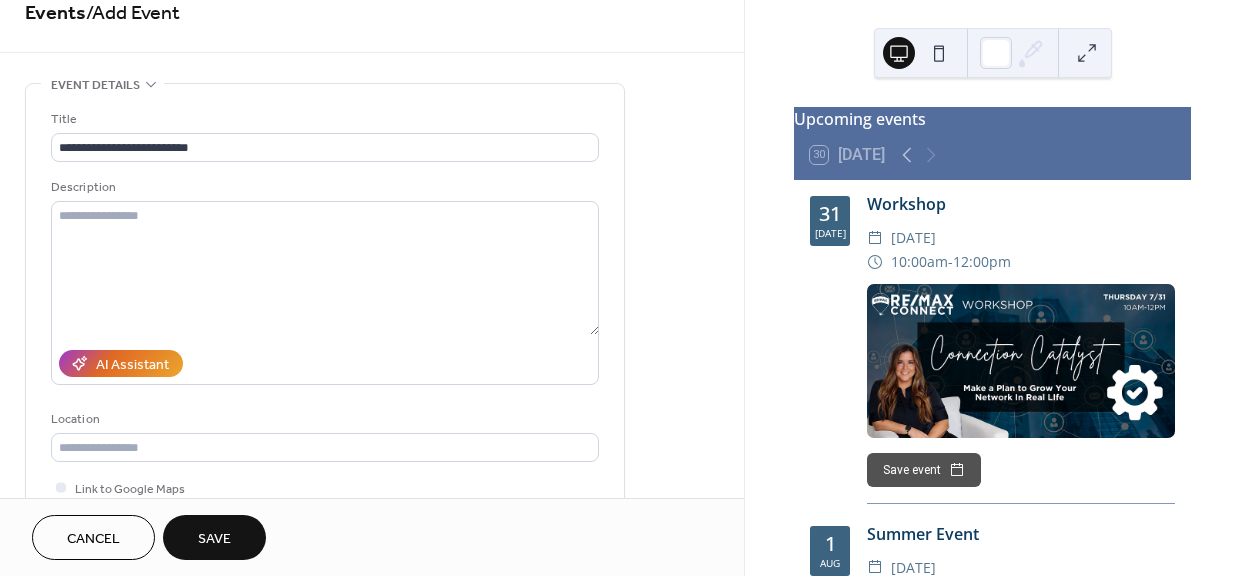click on "Save" at bounding box center (214, 537) 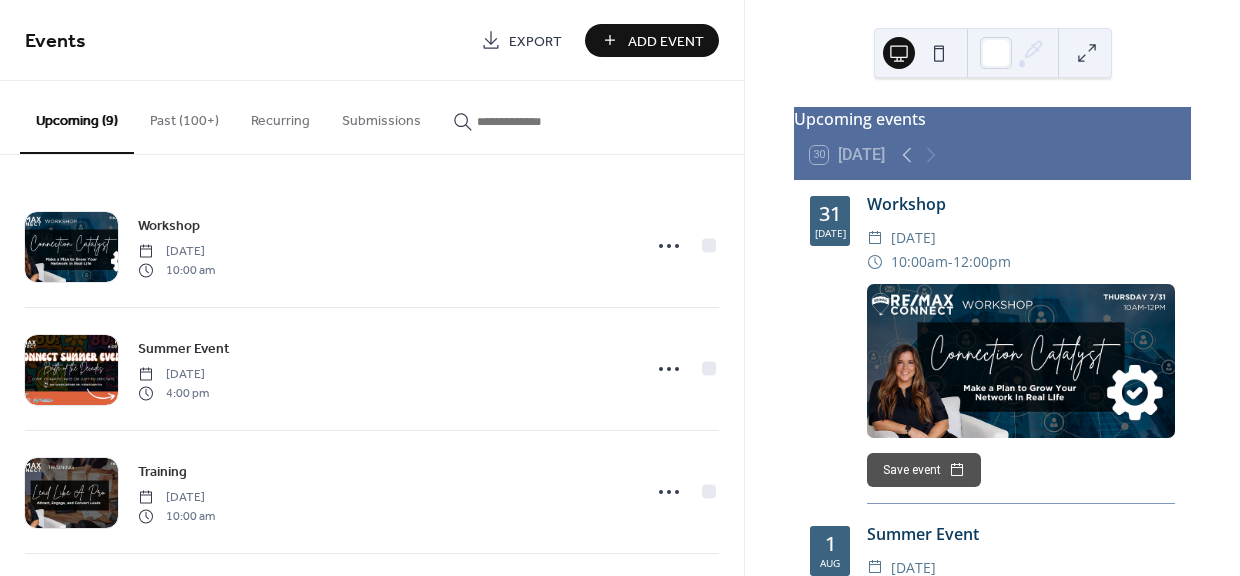 click on "Add Event" at bounding box center [666, 41] 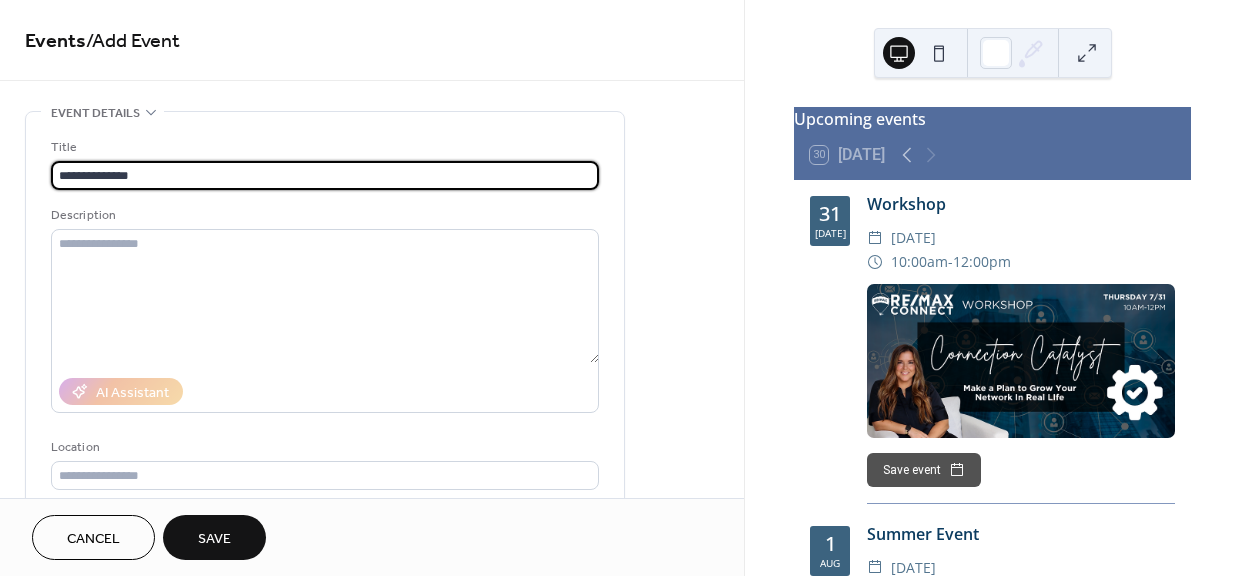 type on "**********" 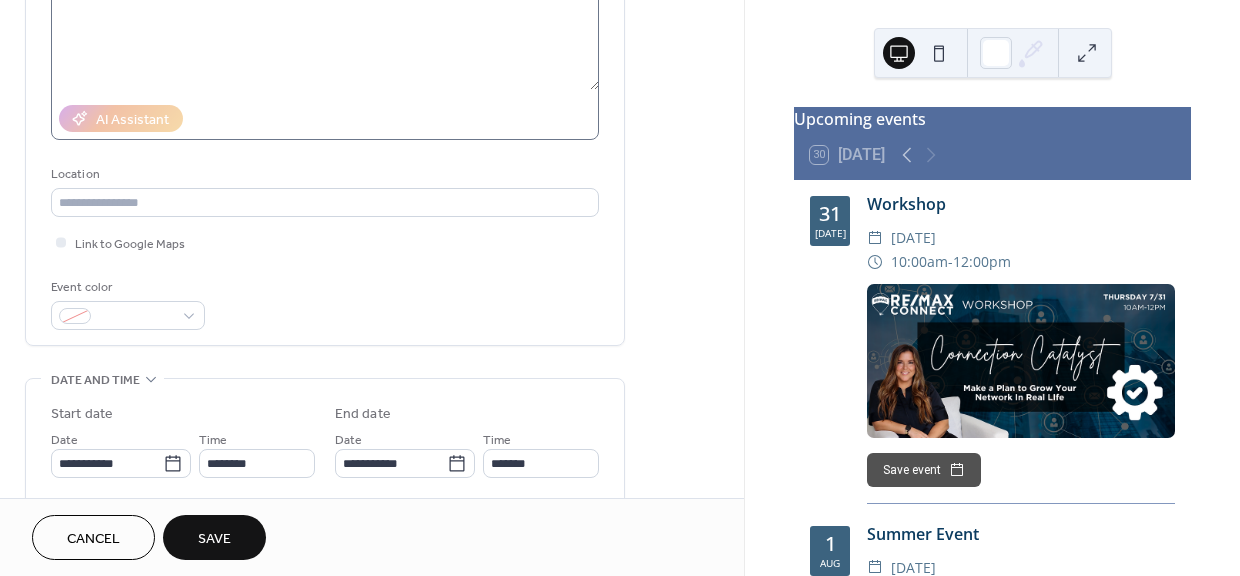 scroll, scrollTop: 283, scrollLeft: 0, axis: vertical 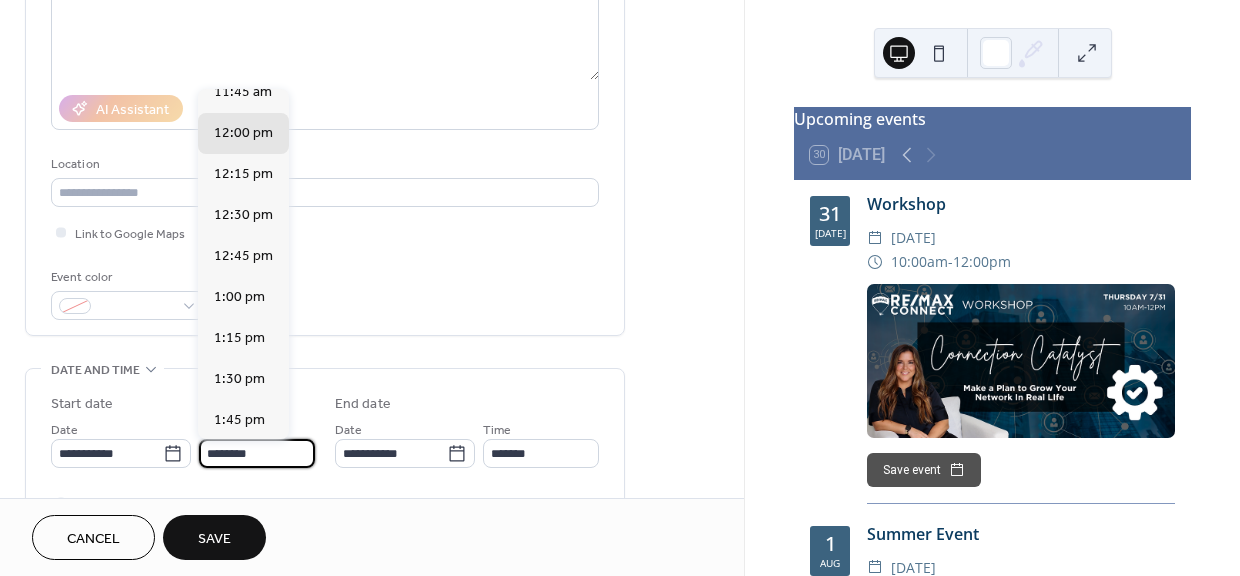 click on "********" at bounding box center (257, 453) 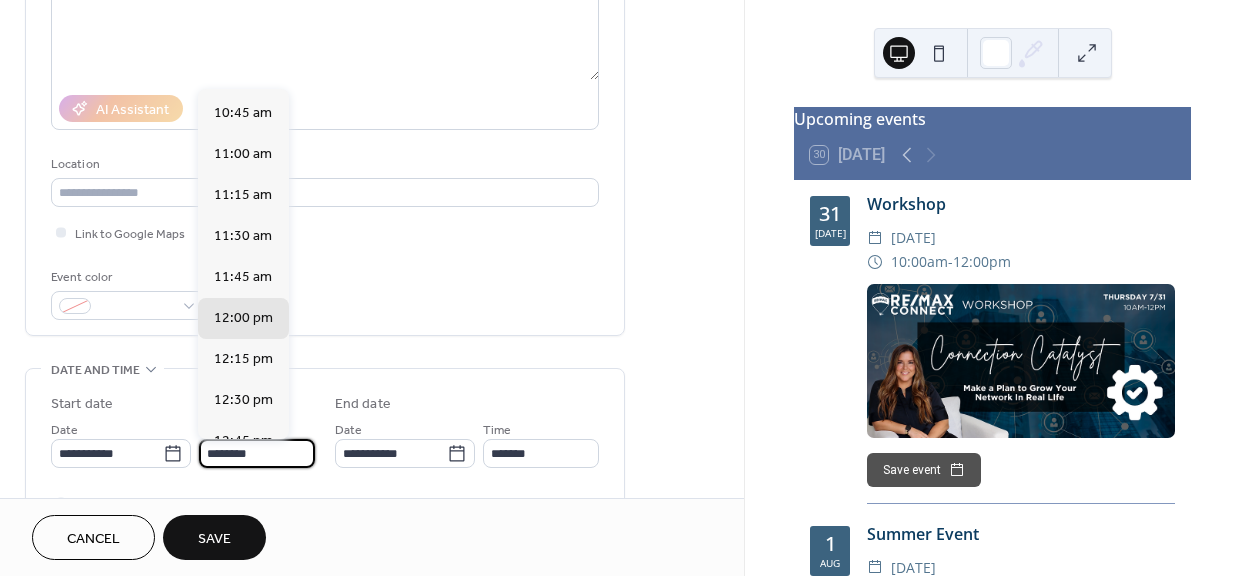 scroll, scrollTop: 1729, scrollLeft: 0, axis: vertical 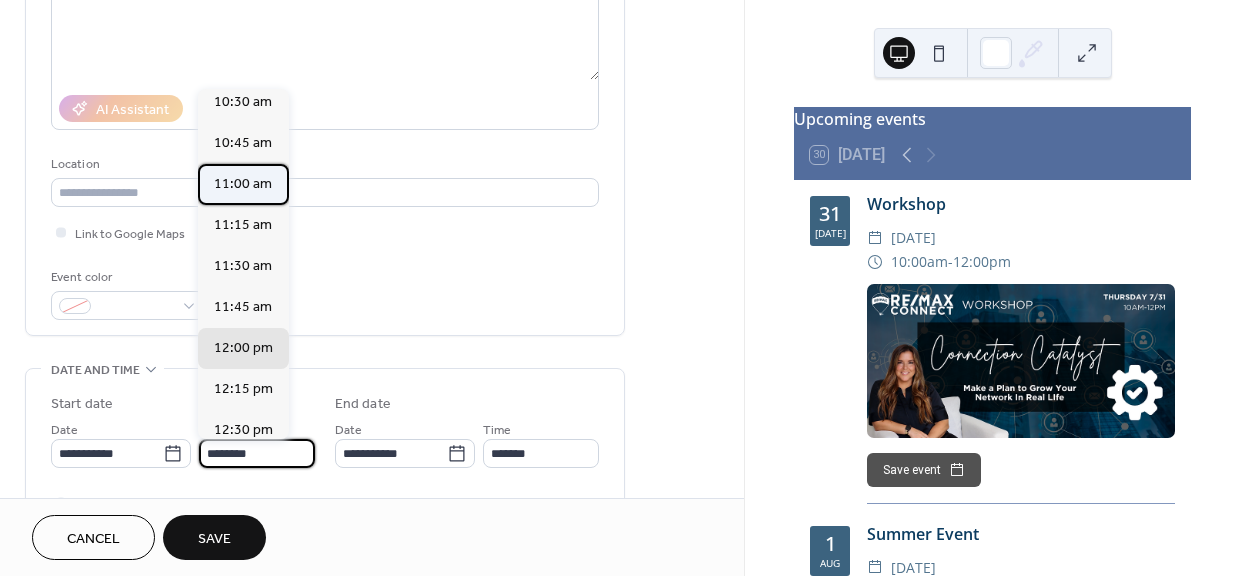 click on "11:00 am" at bounding box center [243, 184] 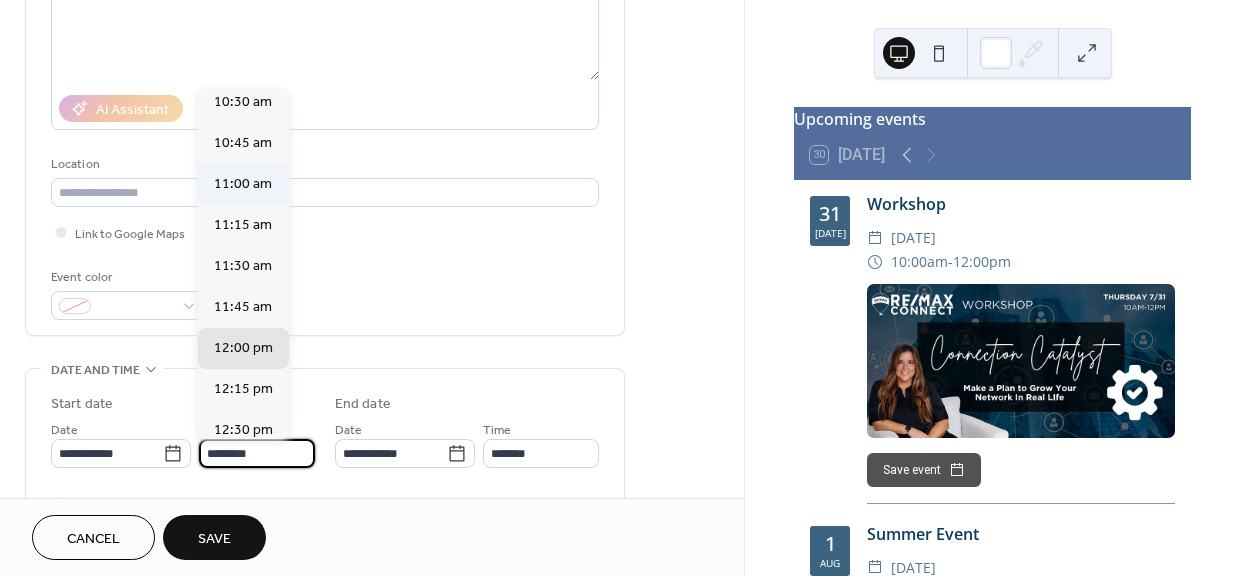 type on "********" 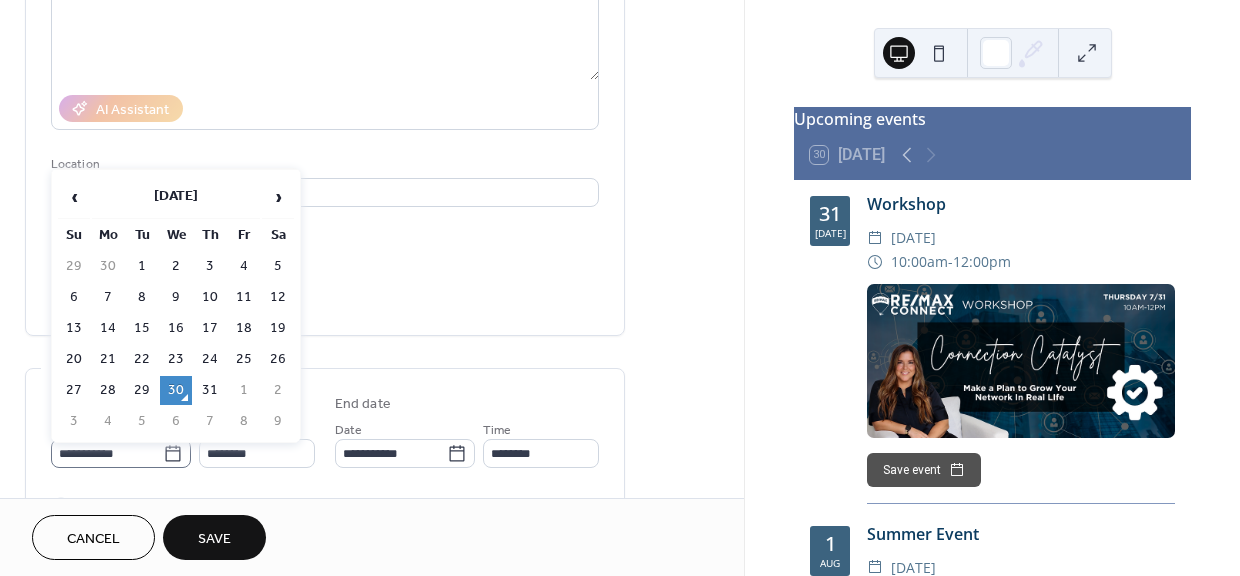click 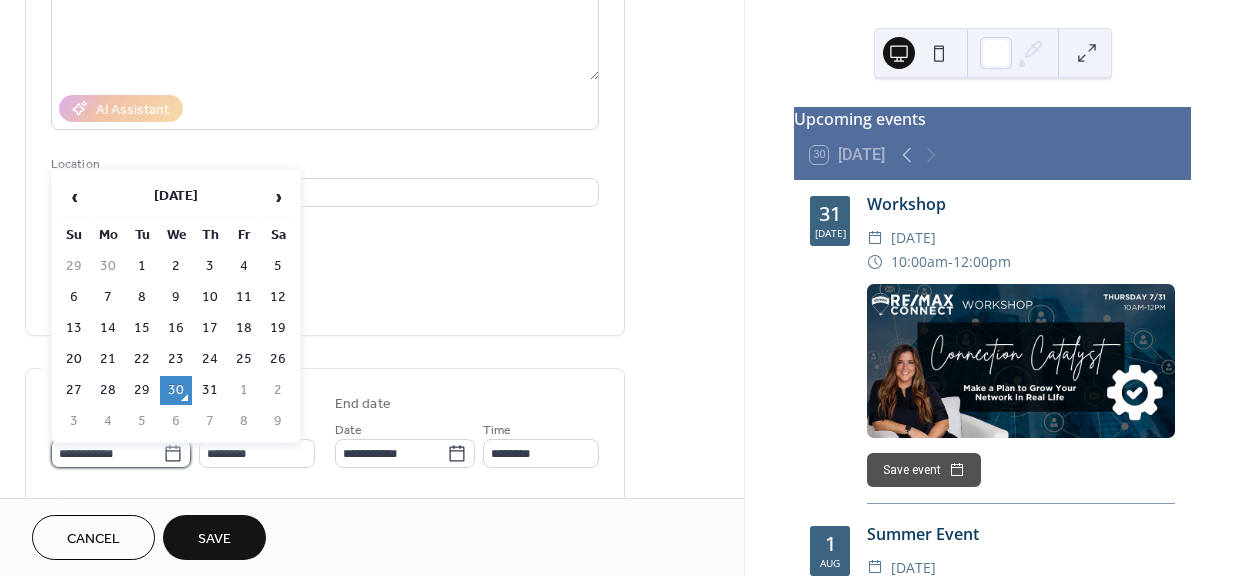 click on "**********" at bounding box center (107, 453) 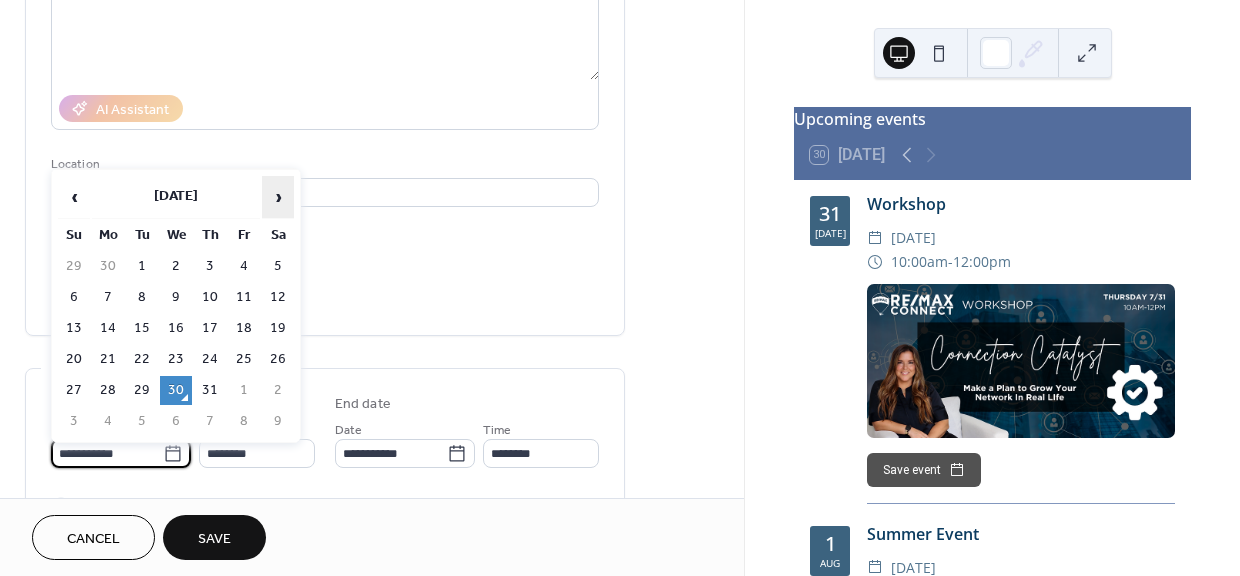 click on "›" at bounding box center [278, 197] 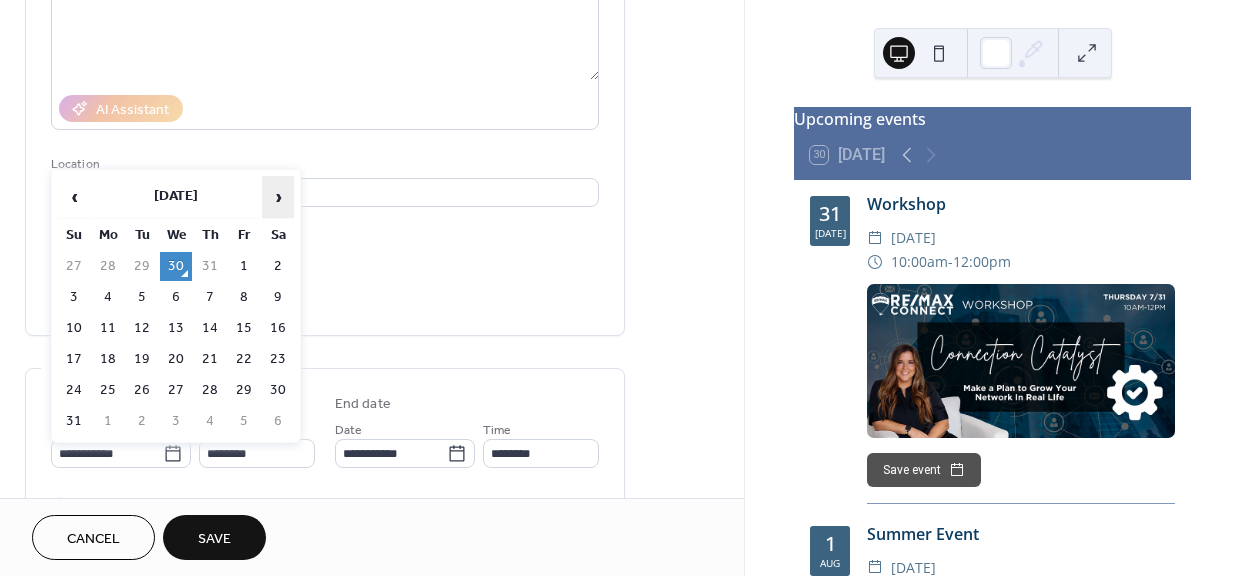 click on "›" at bounding box center [278, 197] 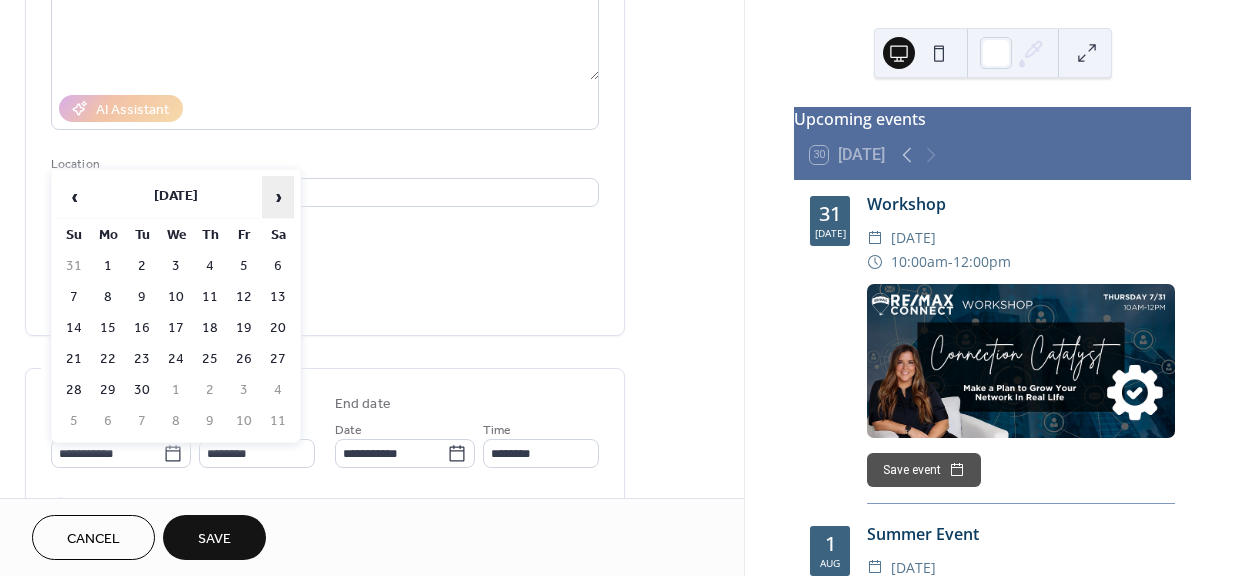 click on "›" at bounding box center [278, 197] 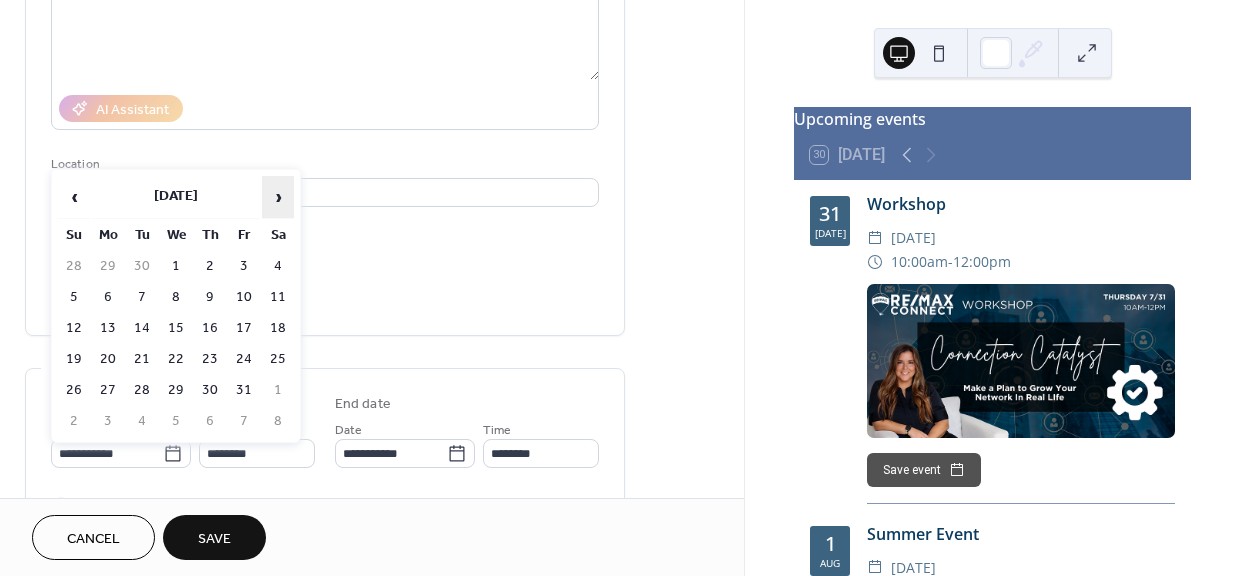 click on "›" at bounding box center (278, 197) 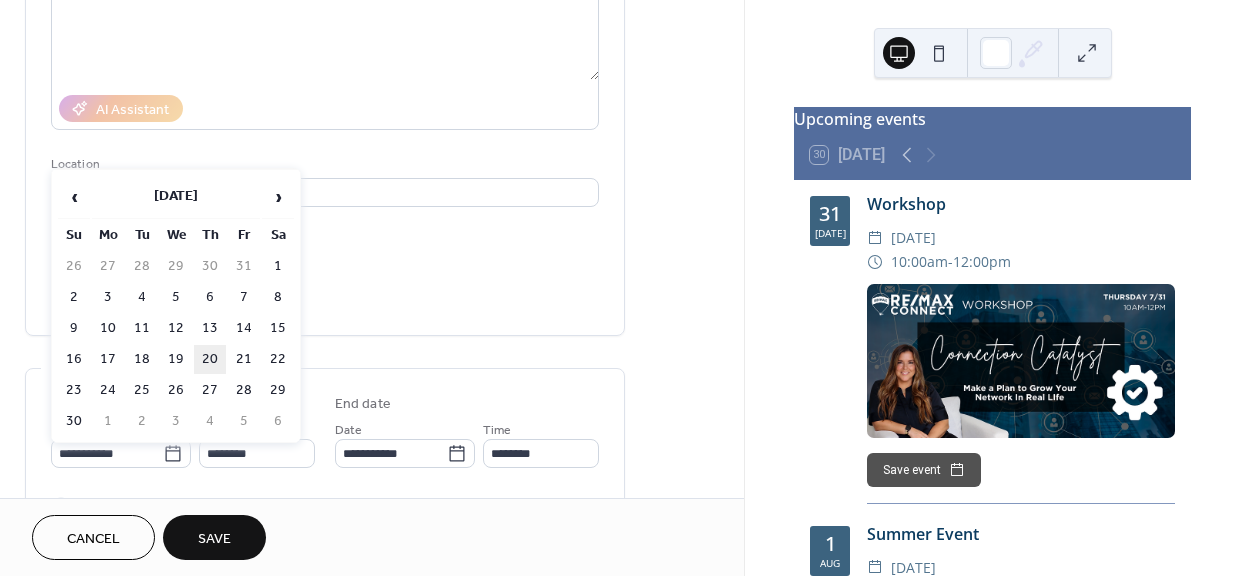 click on "20" at bounding box center [210, 359] 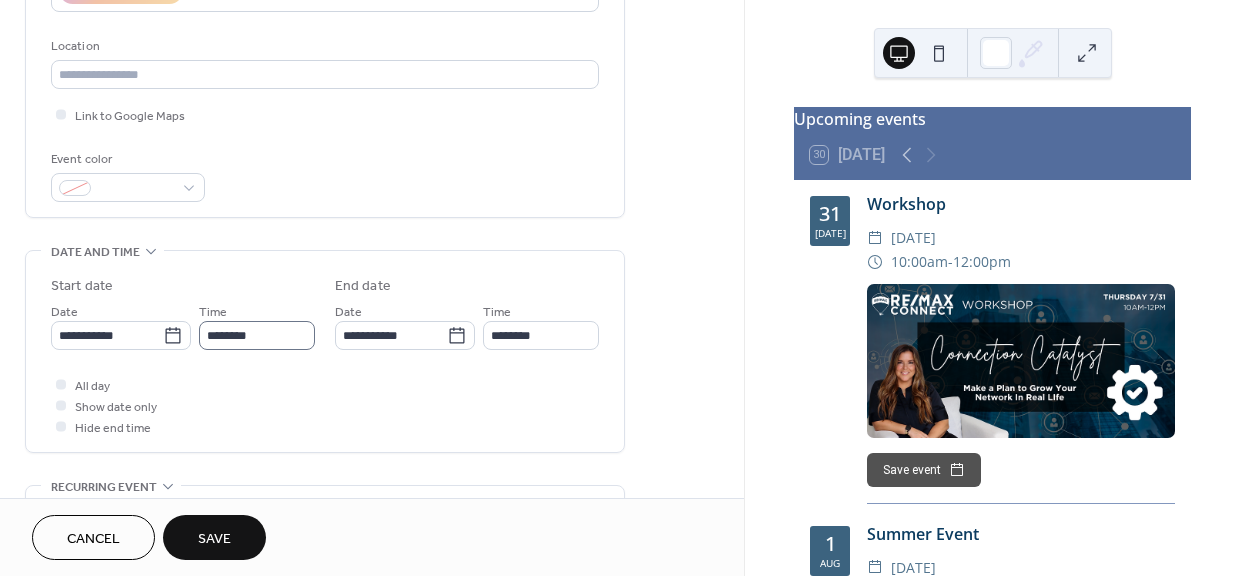 scroll, scrollTop: 409, scrollLeft: 0, axis: vertical 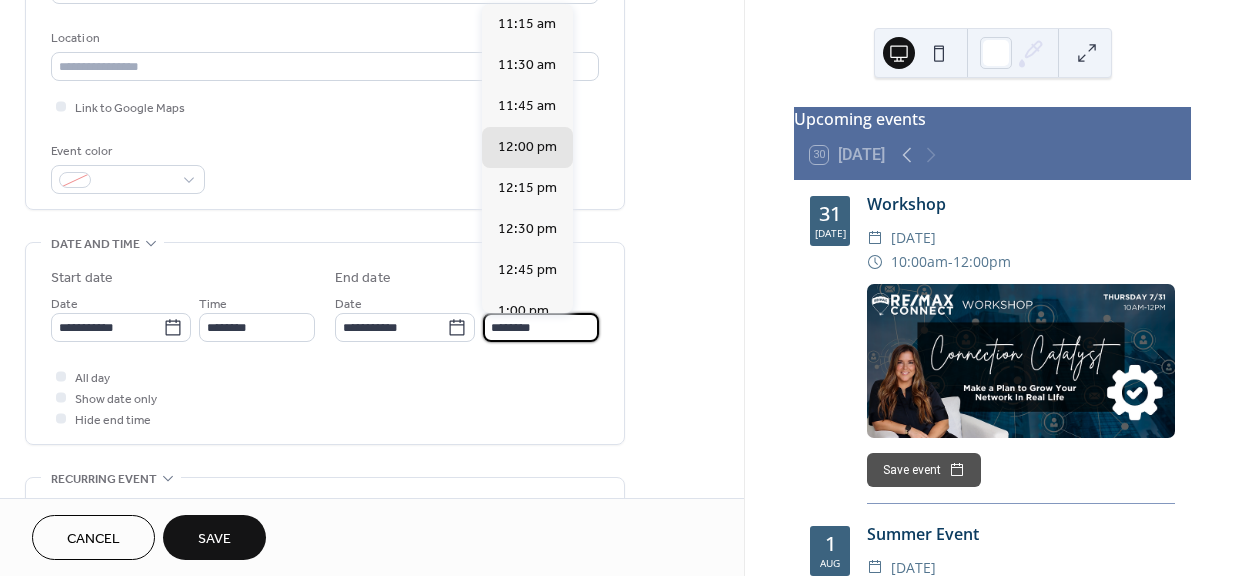 click on "********" at bounding box center (541, 327) 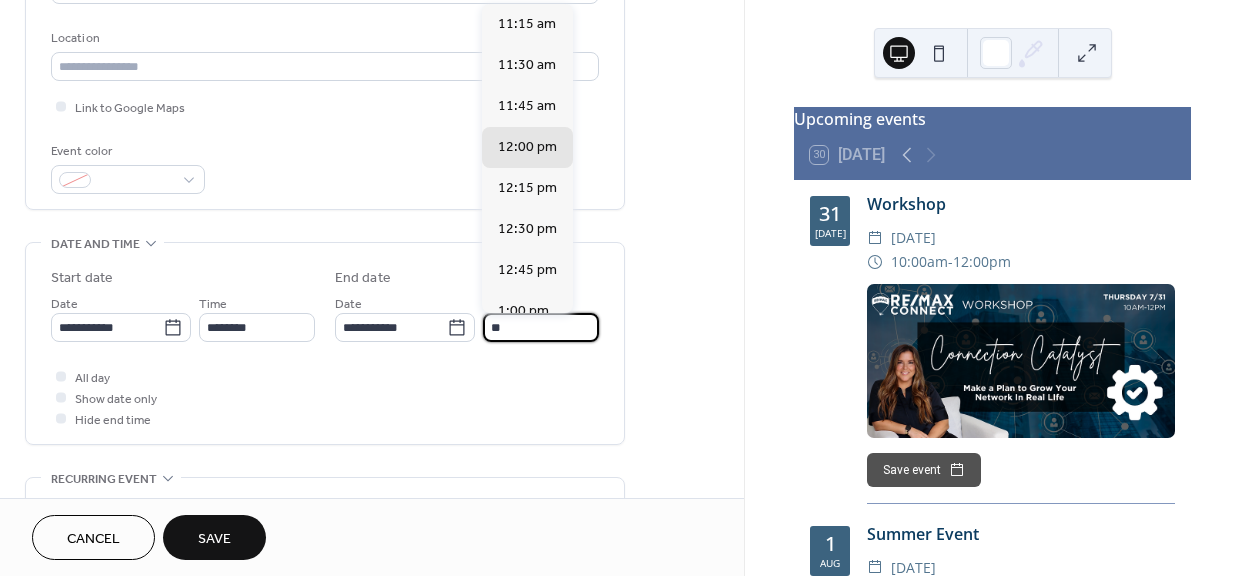 type on "*" 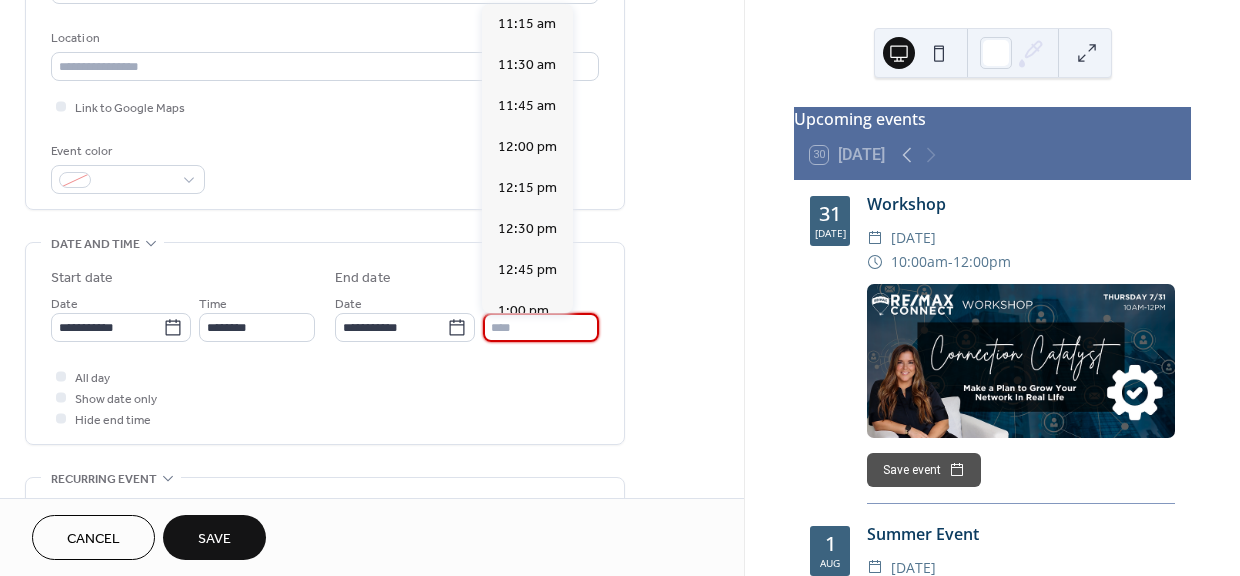 type on "********" 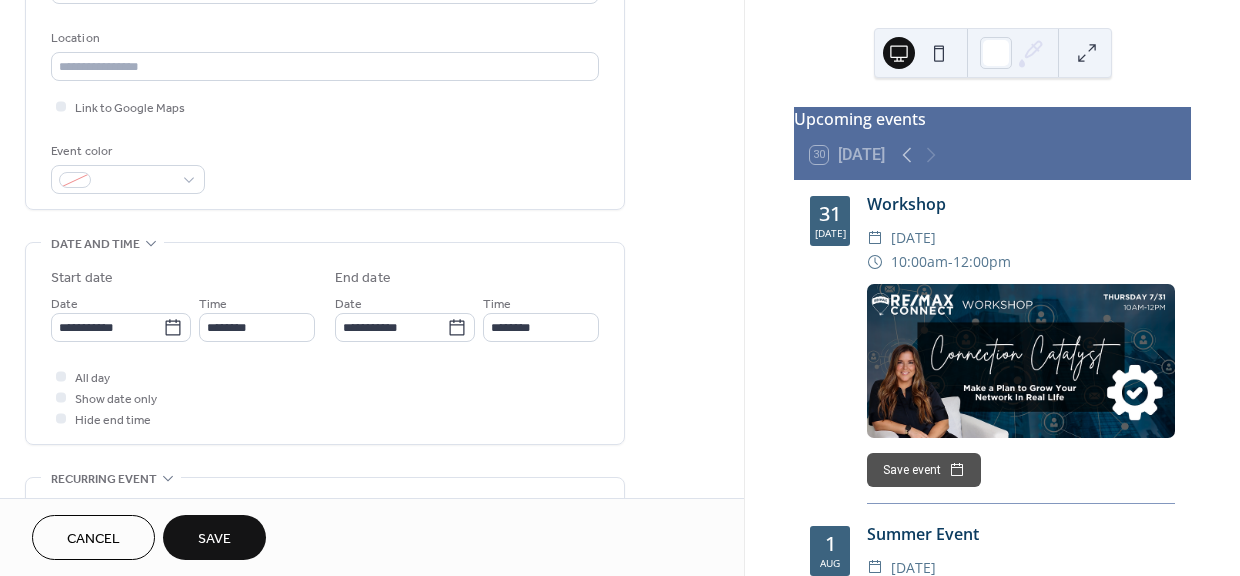 click on "All day Show date only Hide end time" at bounding box center [325, 397] 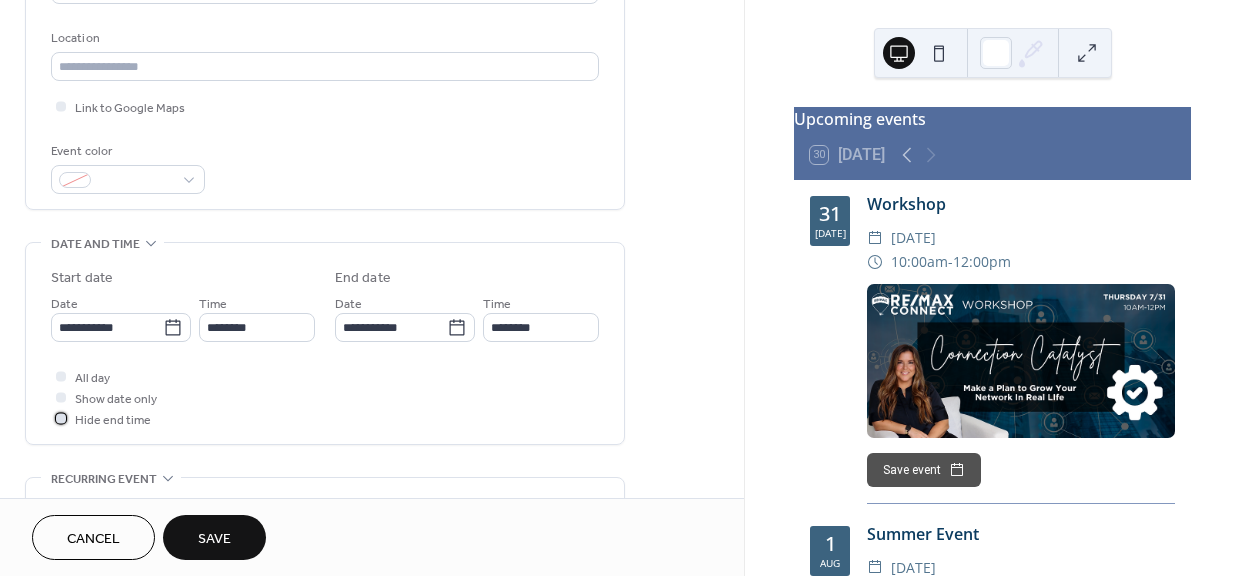 click at bounding box center [61, 418] 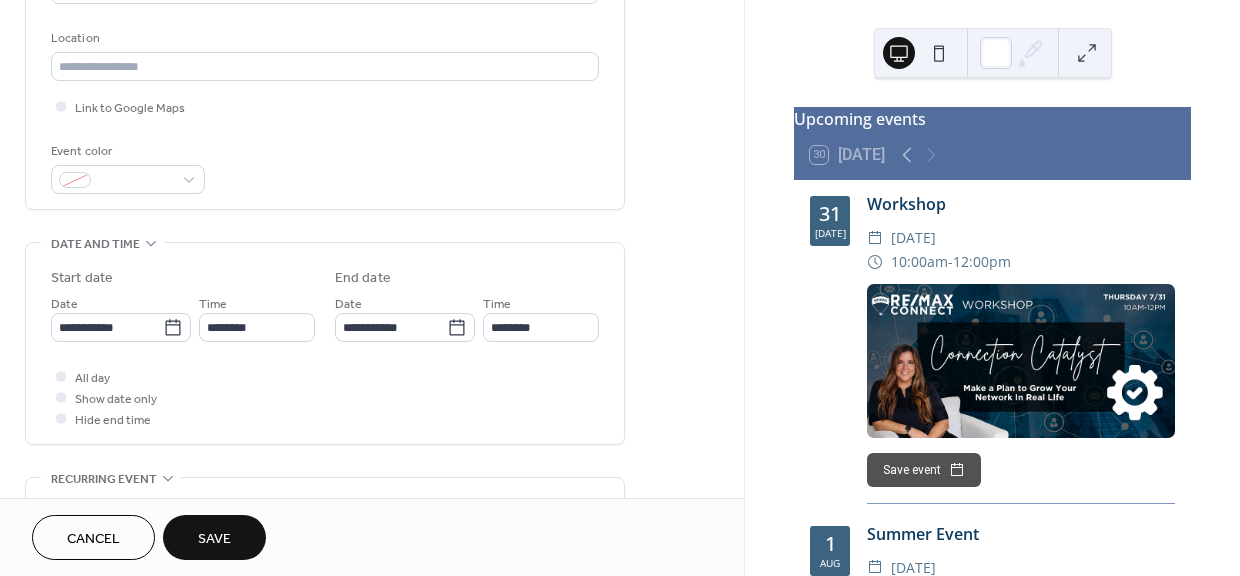 click on "Save" at bounding box center [214, 539] 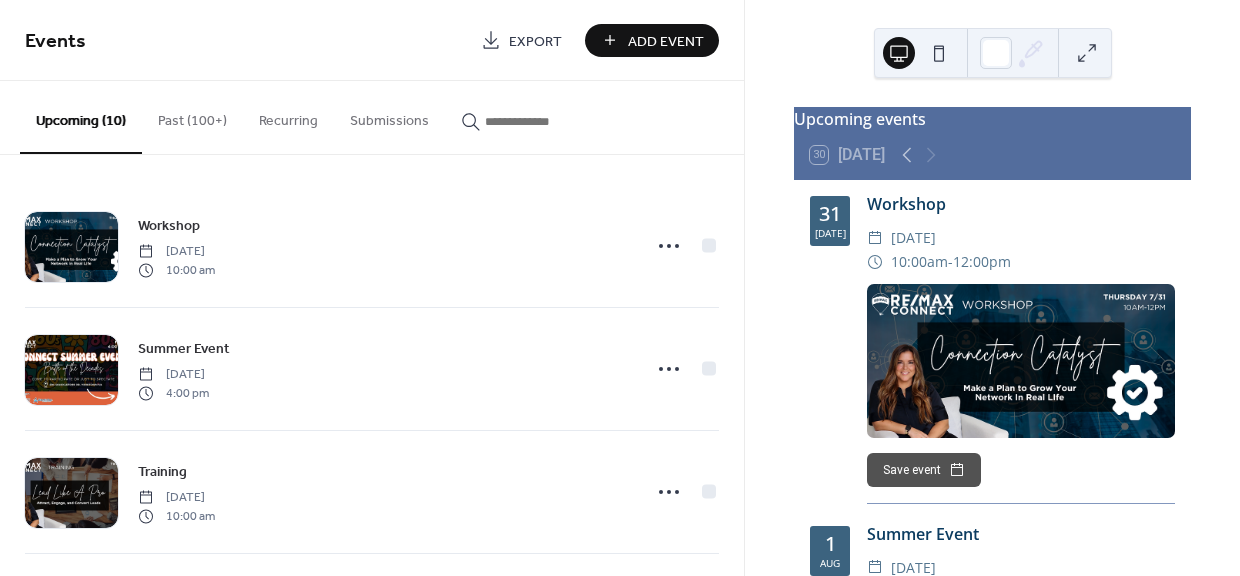 click on "Add Event" at bounding box center [666, 41] 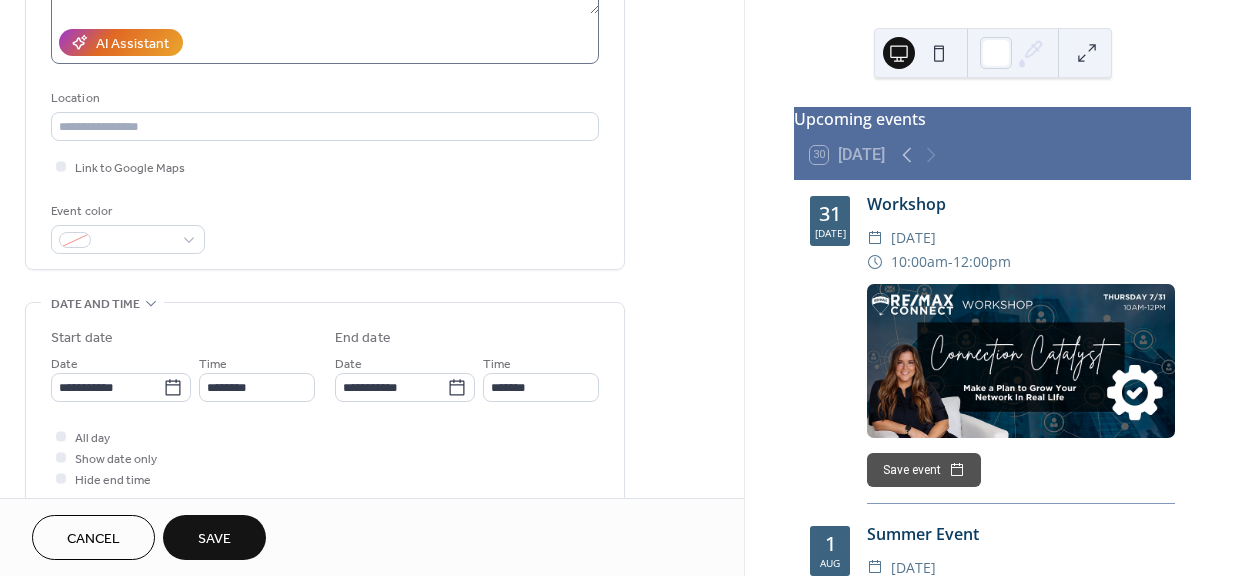 scroll, scrollTop: 353, scrollLeft: 0, axis: vertical 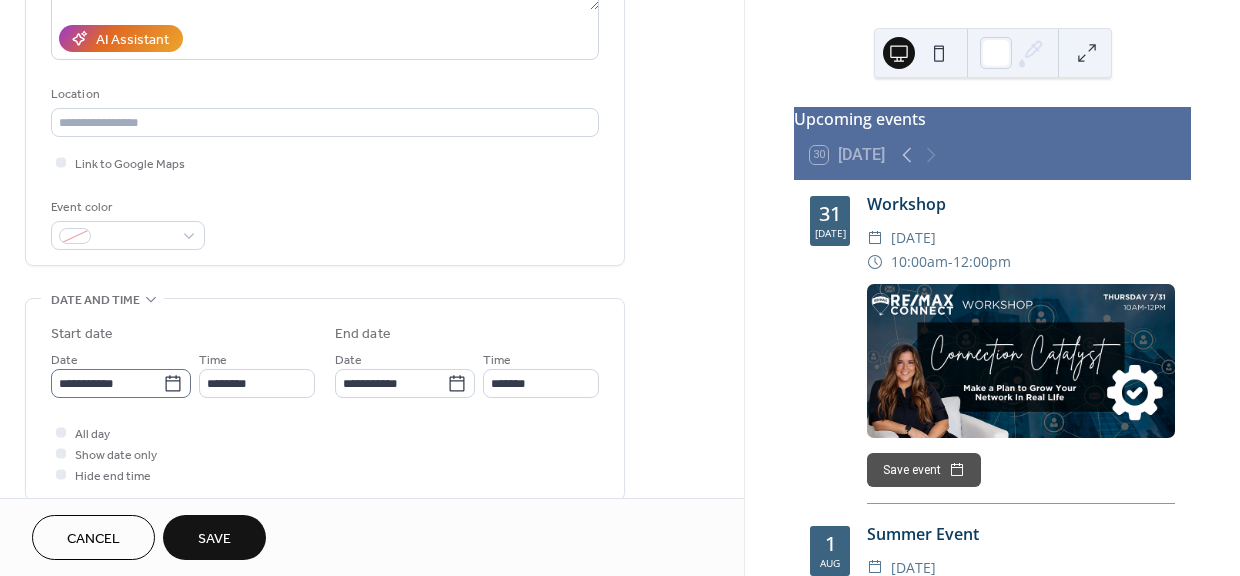 type on "**********" 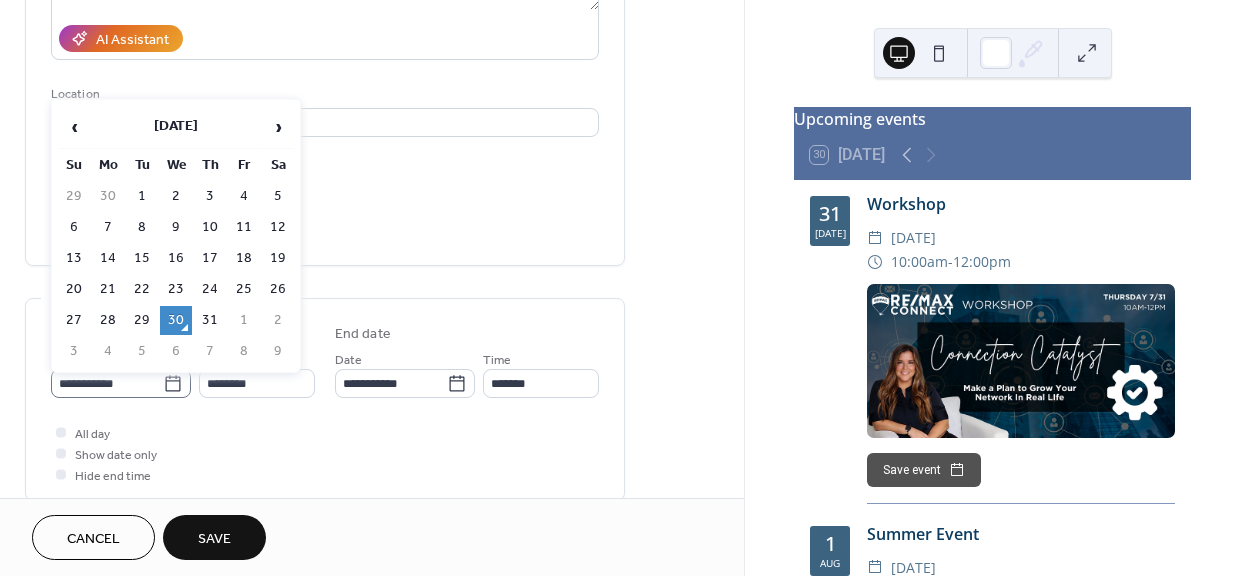click 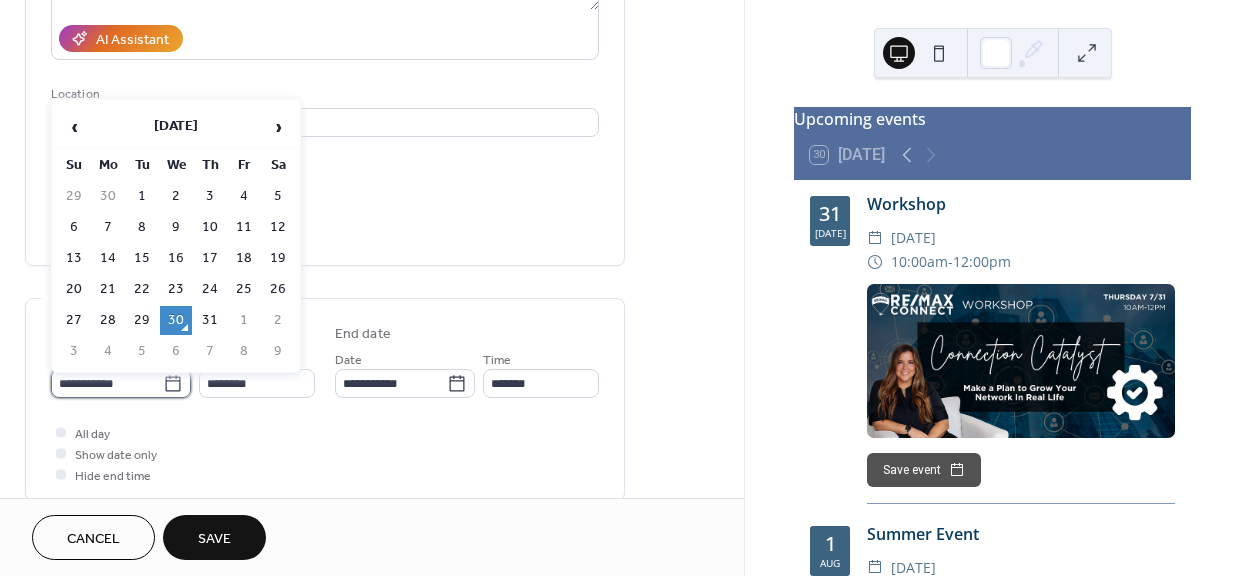 click on "**********" at bounding box center (107, 383) 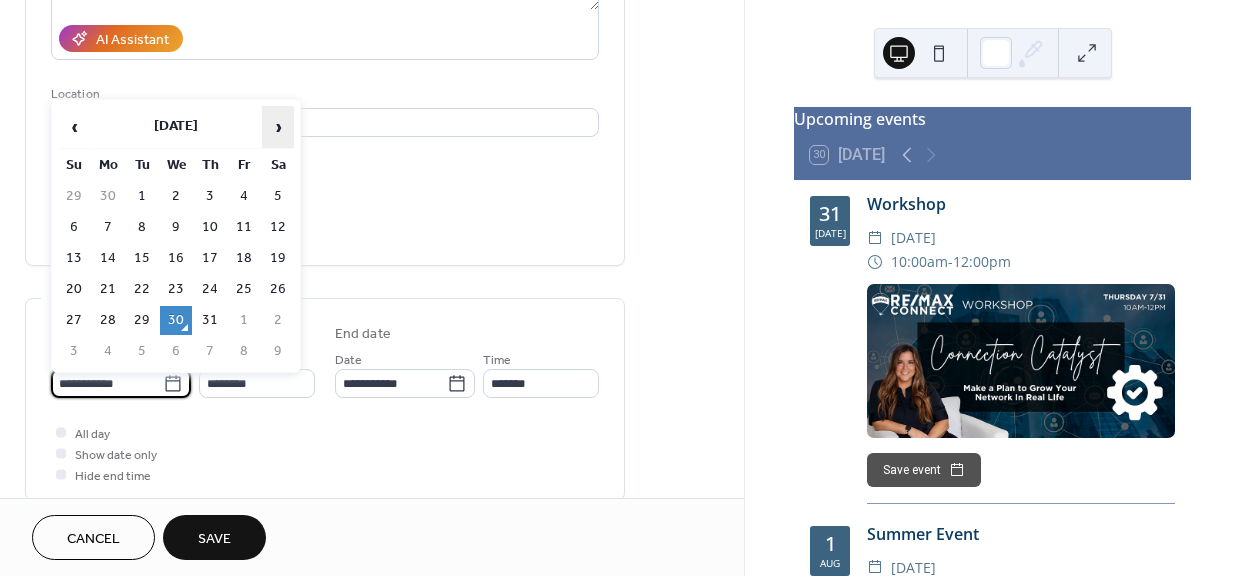 click on "›" at bounding box center [278, 127] 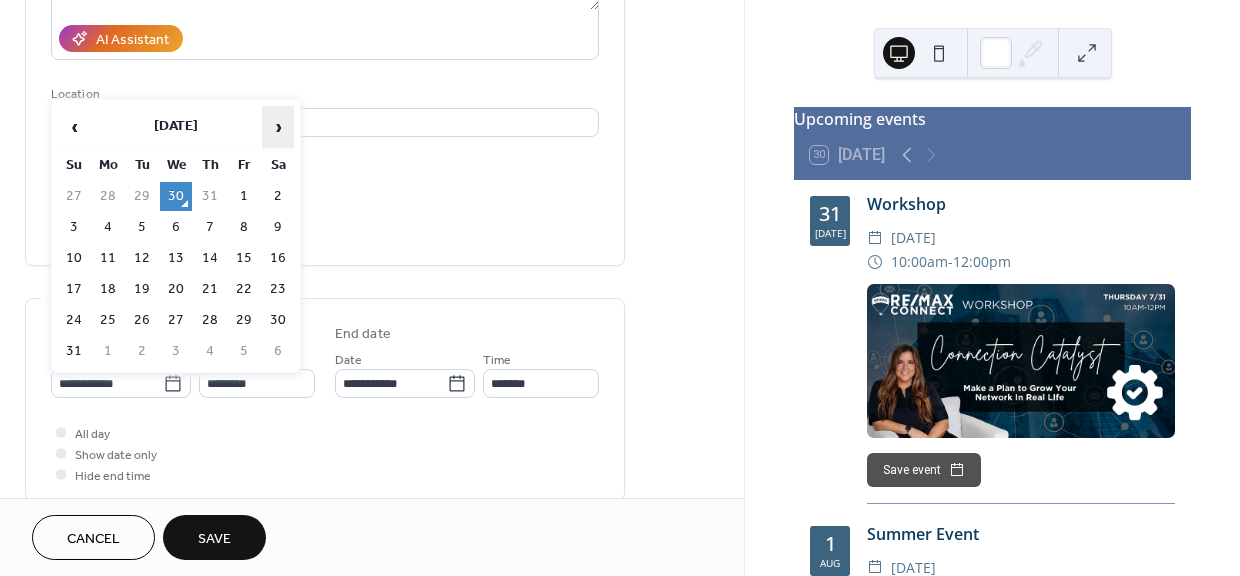 click on "›" at bounding box center [278, 127] 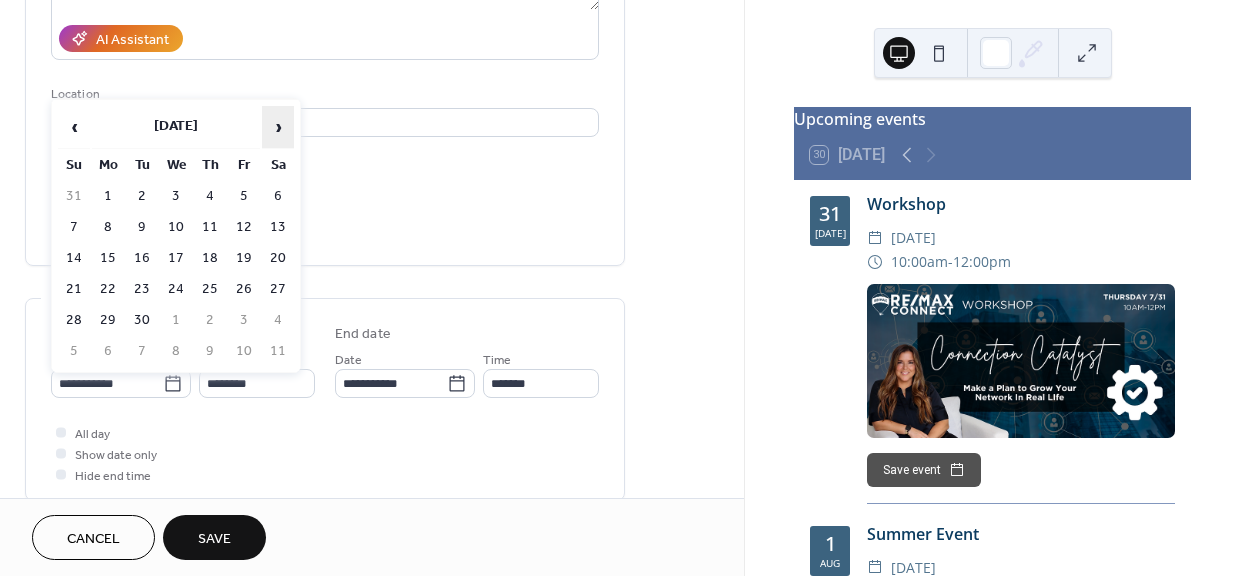 click on "›" at bounding box center (278, 127) 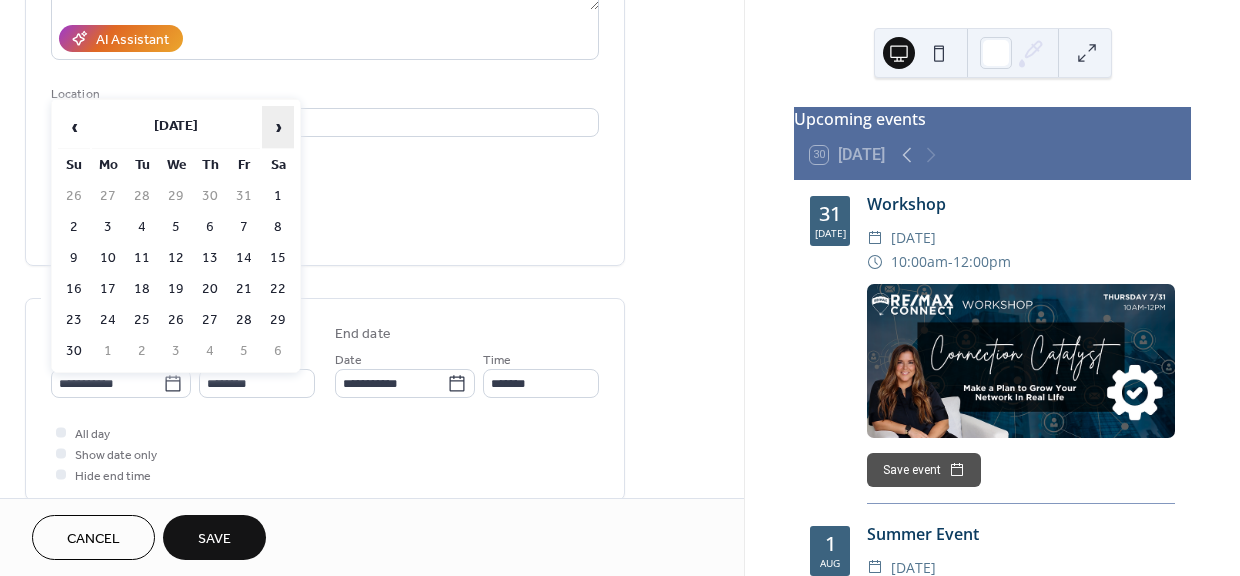 click on "›" at bounding box center [278, 127] 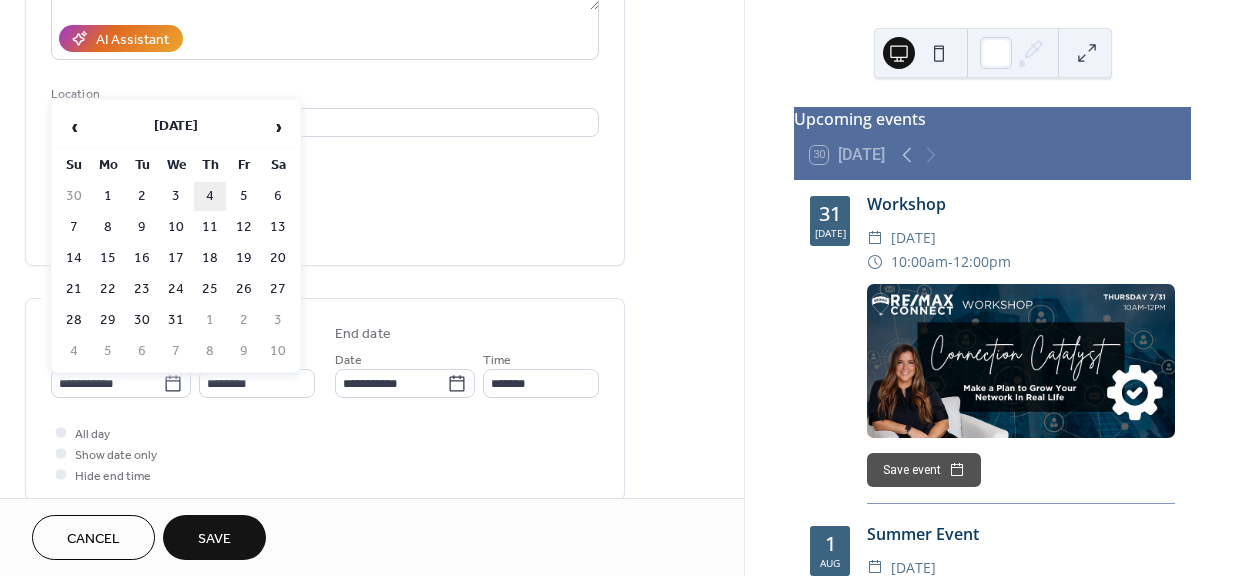 click on "4" at bounding box center (210, 196) 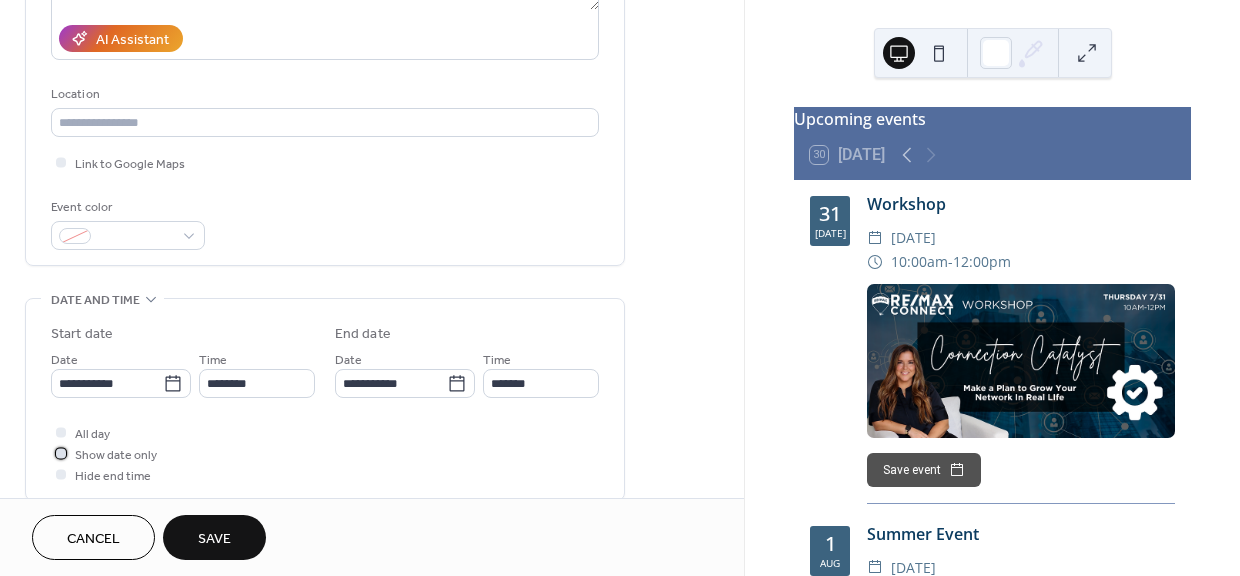 click at bounding box center [61, 453] 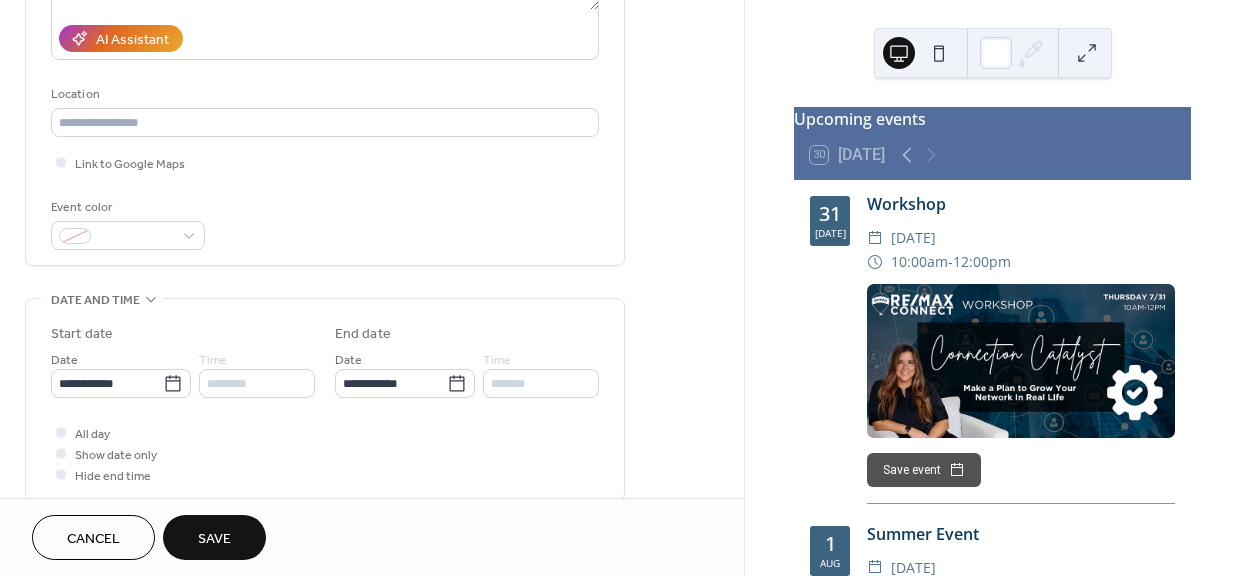 click on "Save" at bounding box center (214, 539) 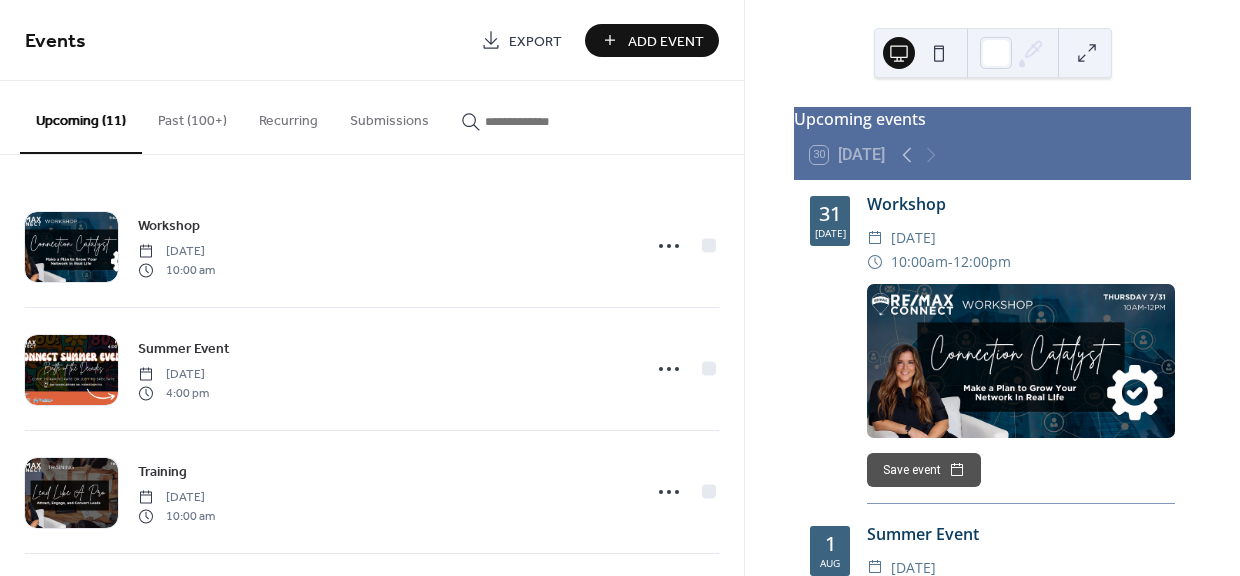 click on "Add Event" at bounding box center (666, 41) 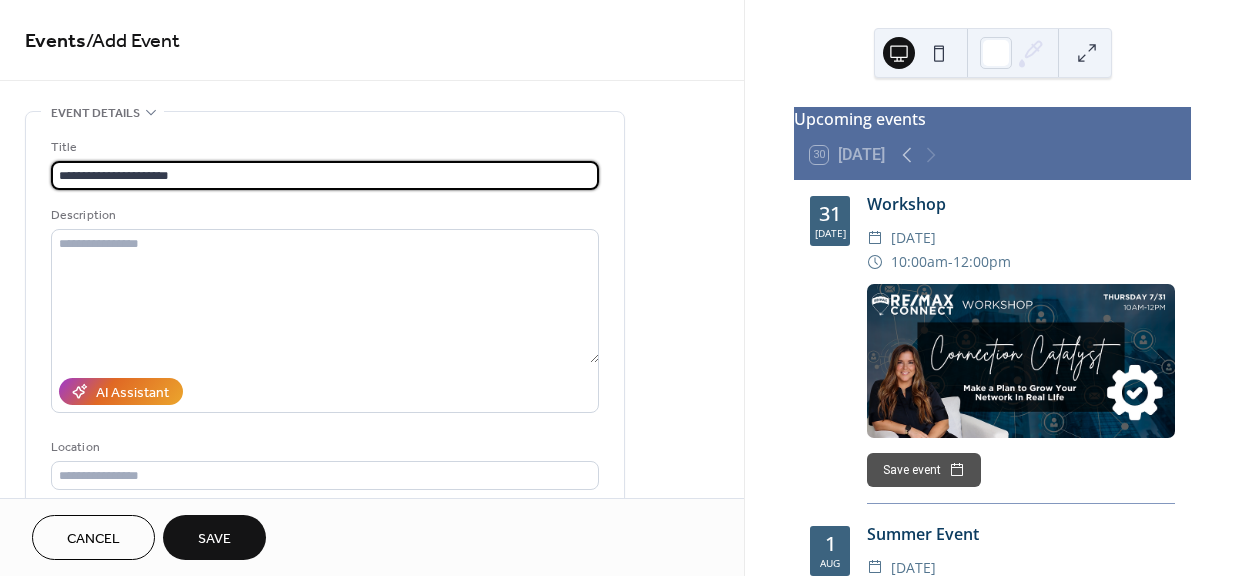 type on "**********" 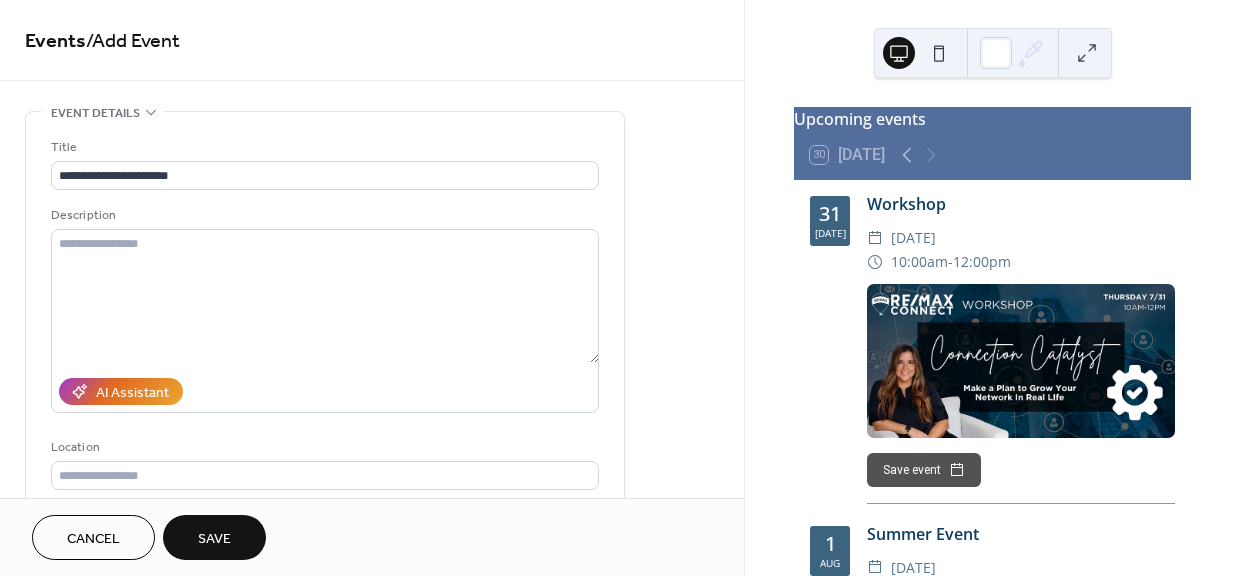 click on "Events  /  Add Event" at bounding box center [372, 42] 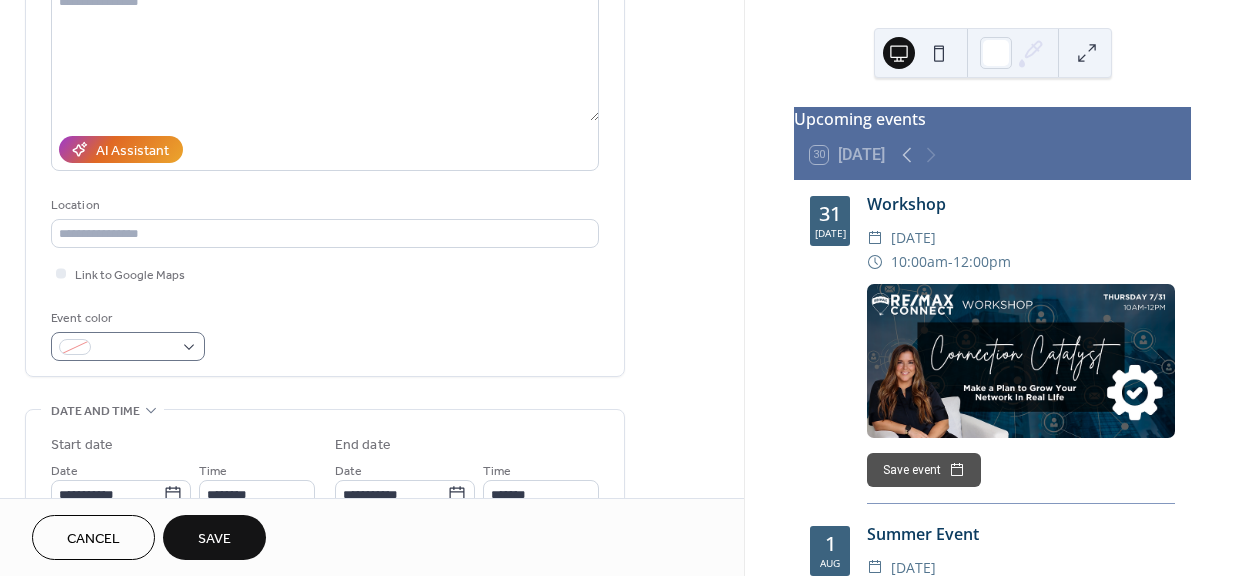 scroll, scrollTop: 248, scrollLeft: 0, axis: vertical 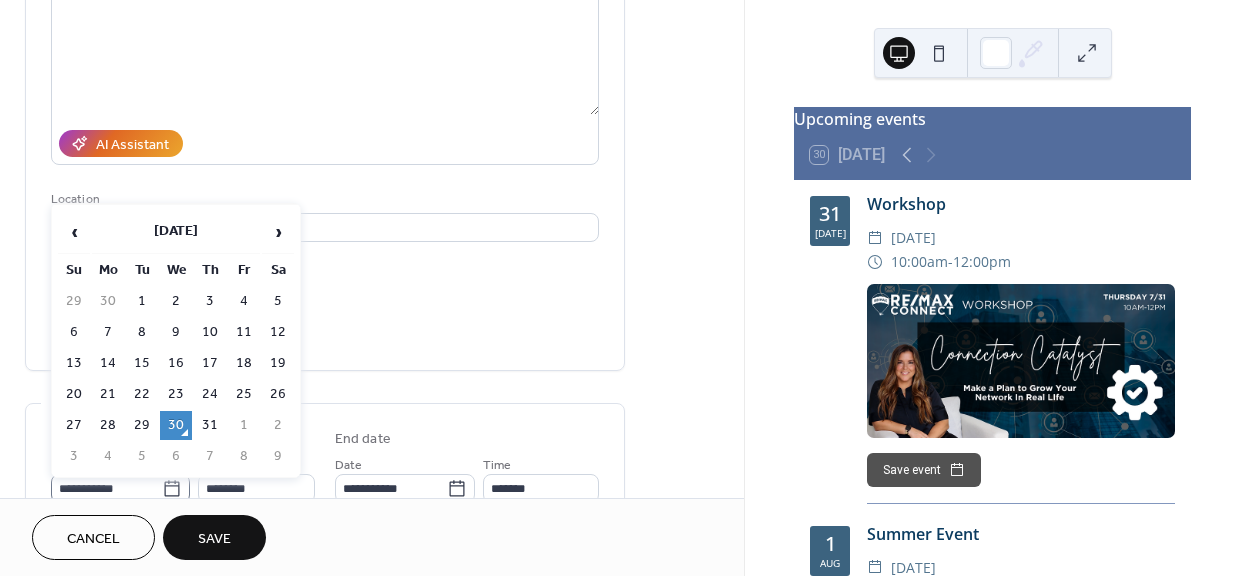 click 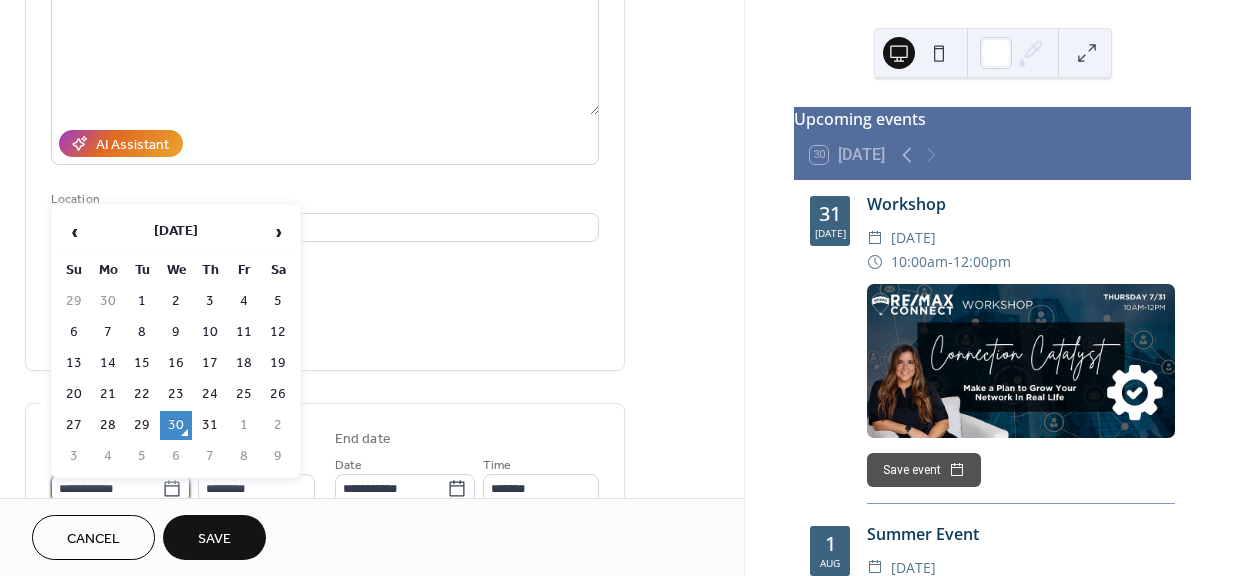 click on "**********" at bounding box center [106, 488] 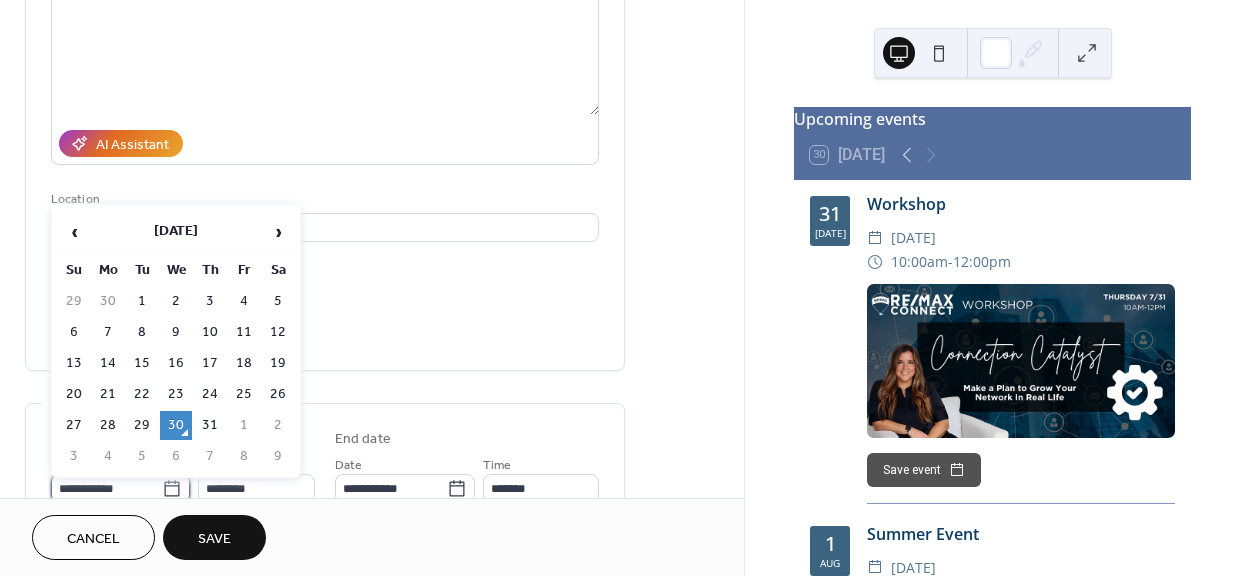 scroll, scrollTop: 253, scrollLeft: 0, axis: vertical 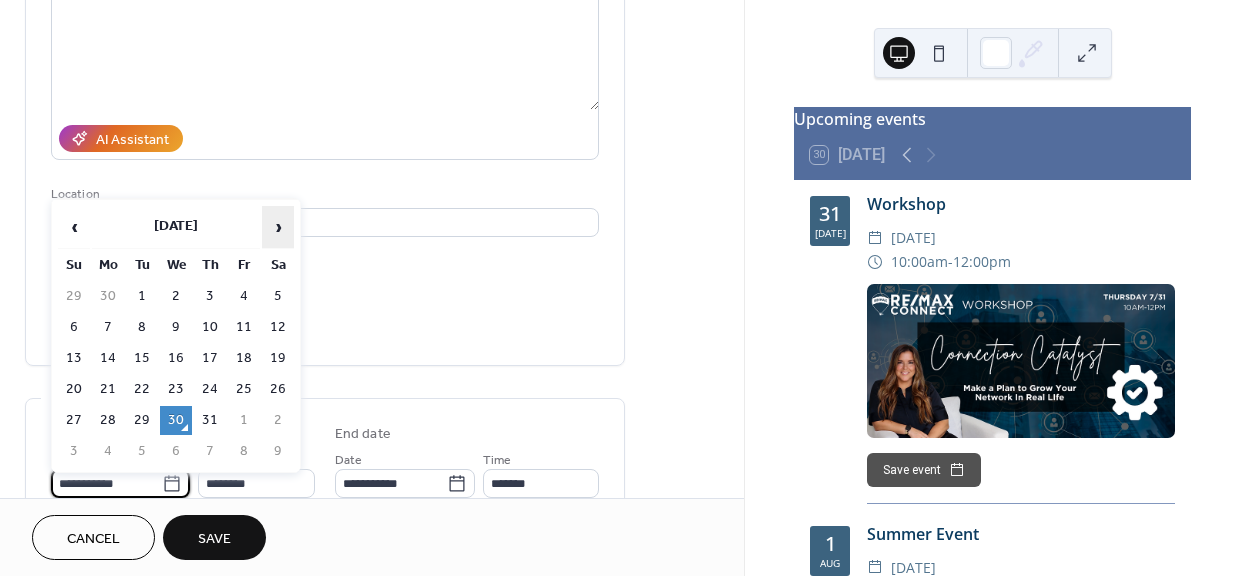 click on "›" at bounding box center (278, 227) 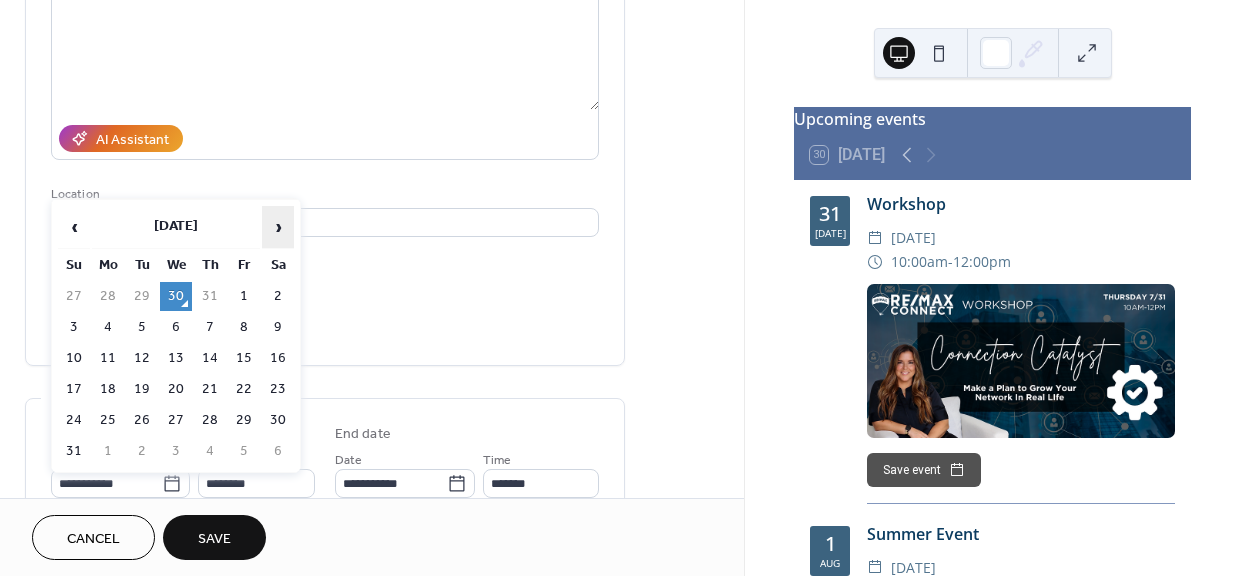 click on "›" at bounding box center [278, 227] 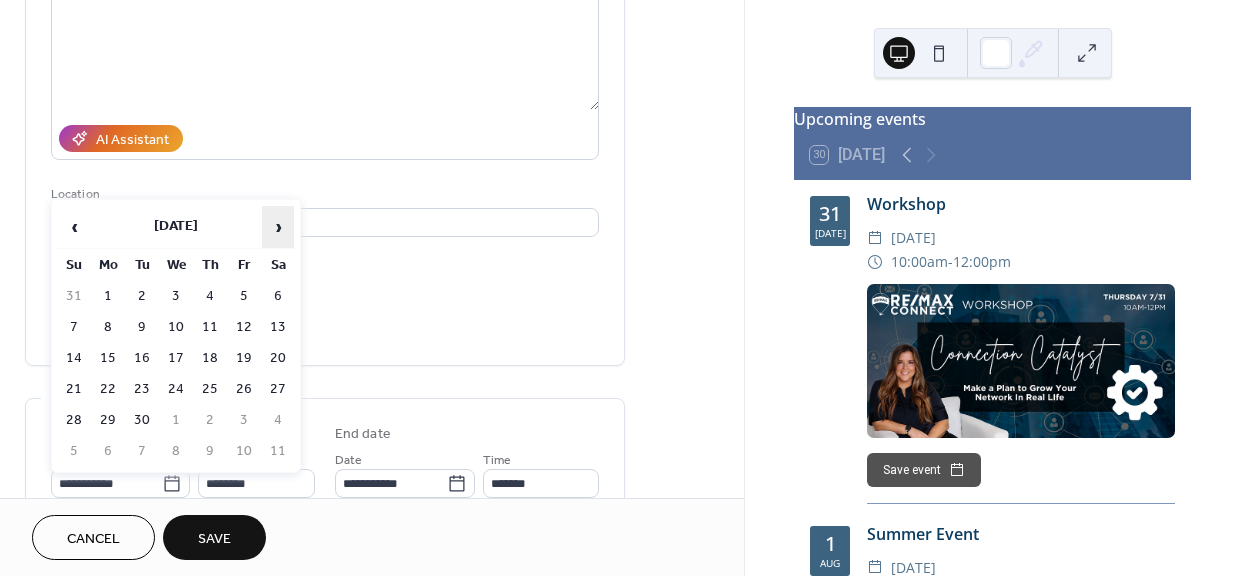 click on "›" at bounding box center [278, 227] 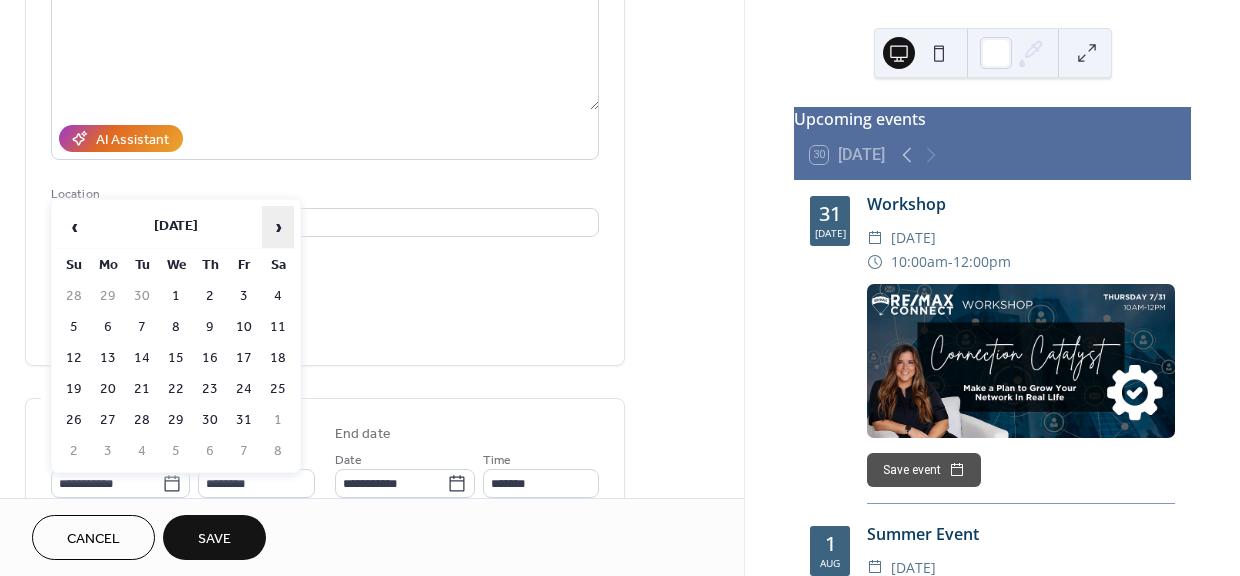 click on "›" at bounding box center [278, 227] 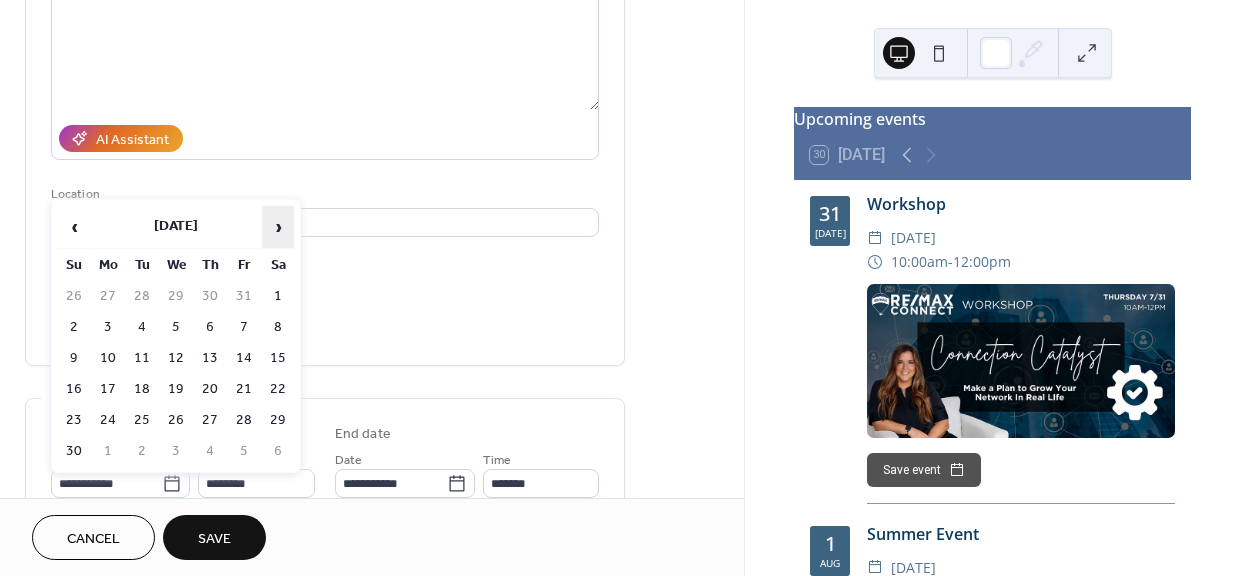 click on "›" at bounding box center [278, 227] 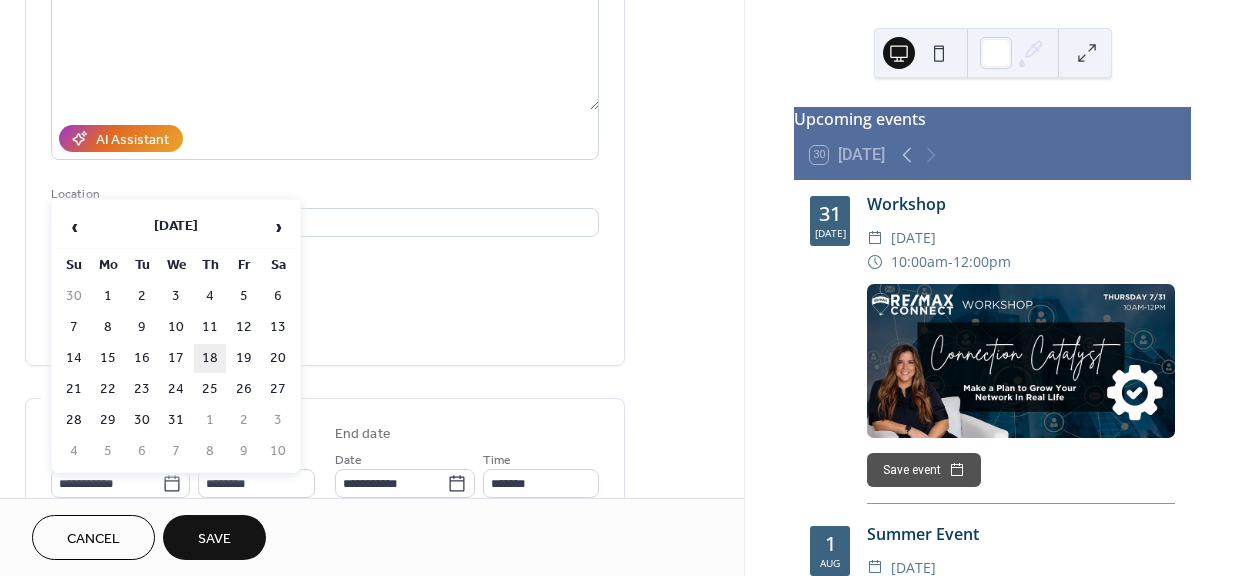 click on "18" at bounding box center (210, 358) 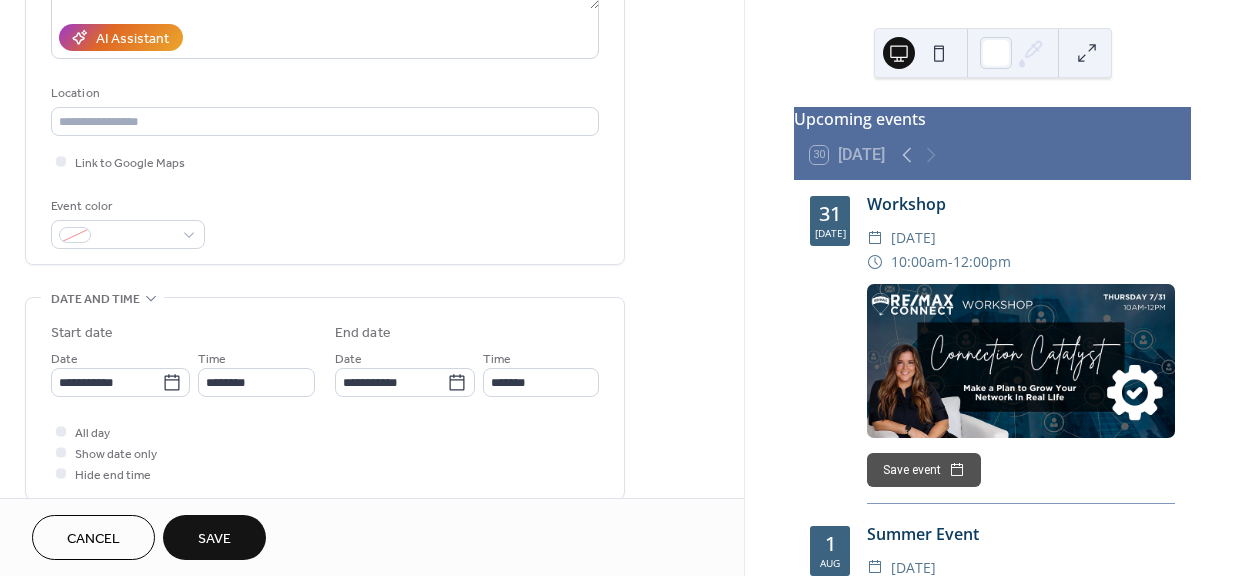 scroll, scrollTop: 405, scrollLeft: 0, axis: vertical 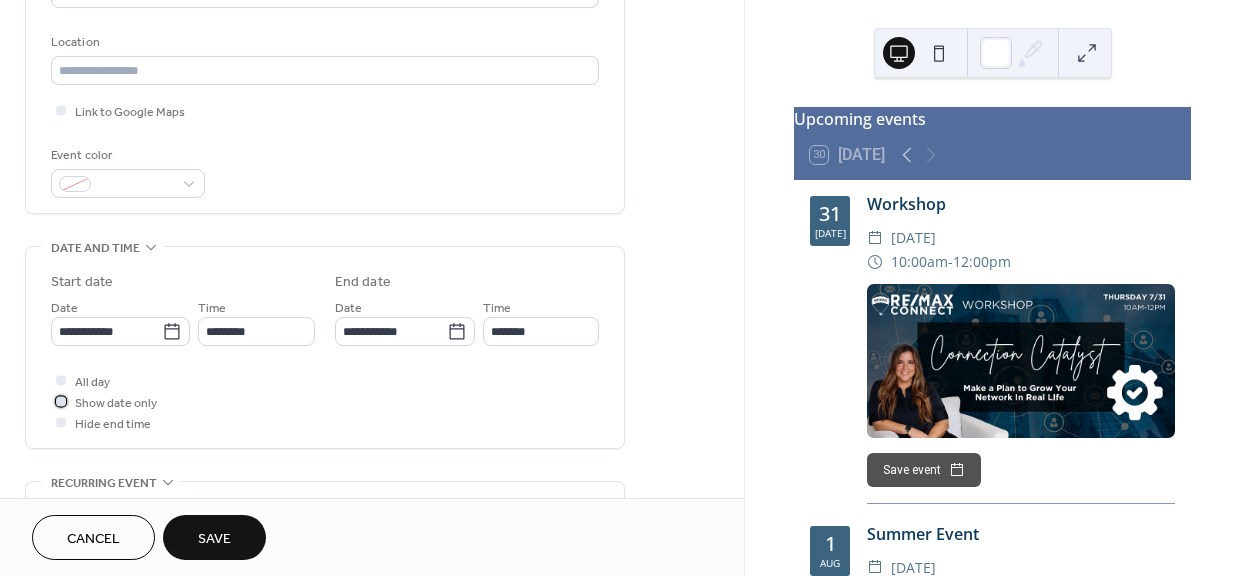 click at bounding box center [61, 401] 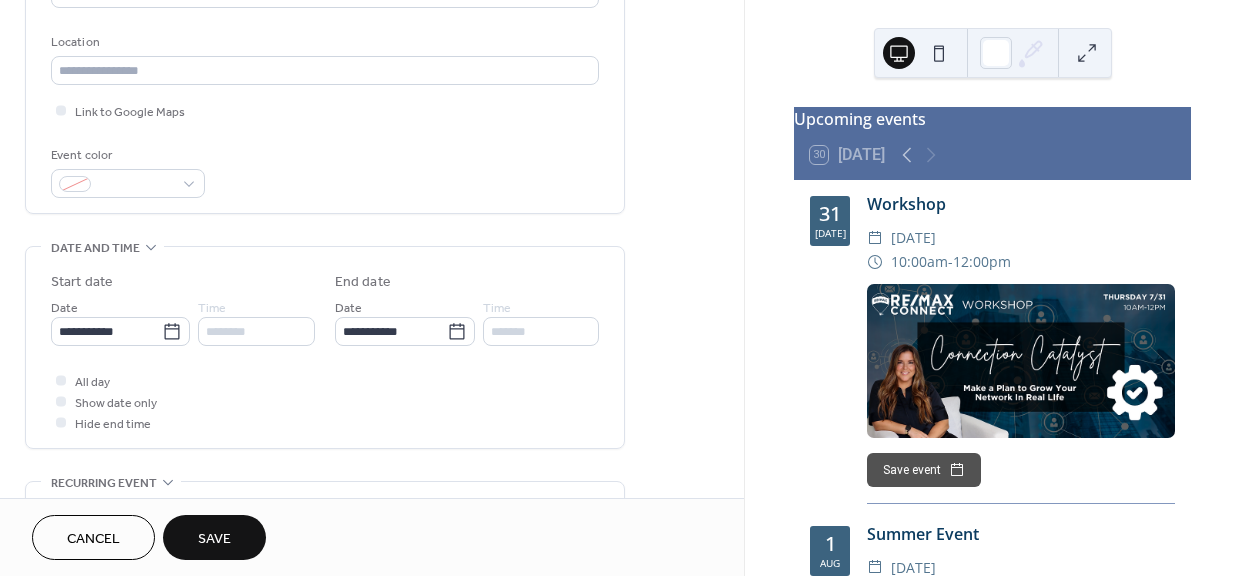 click on "Save" at bounding box center (214, 539) 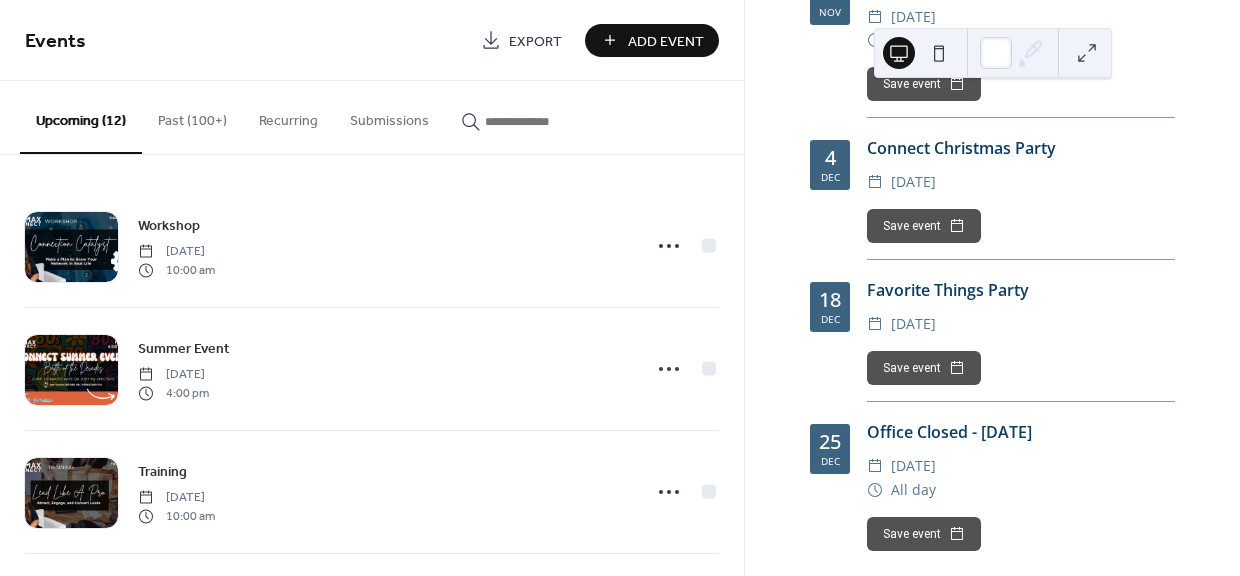 scroll, scrollTop: 2275, scrollLeft: 0, axis: vertical 